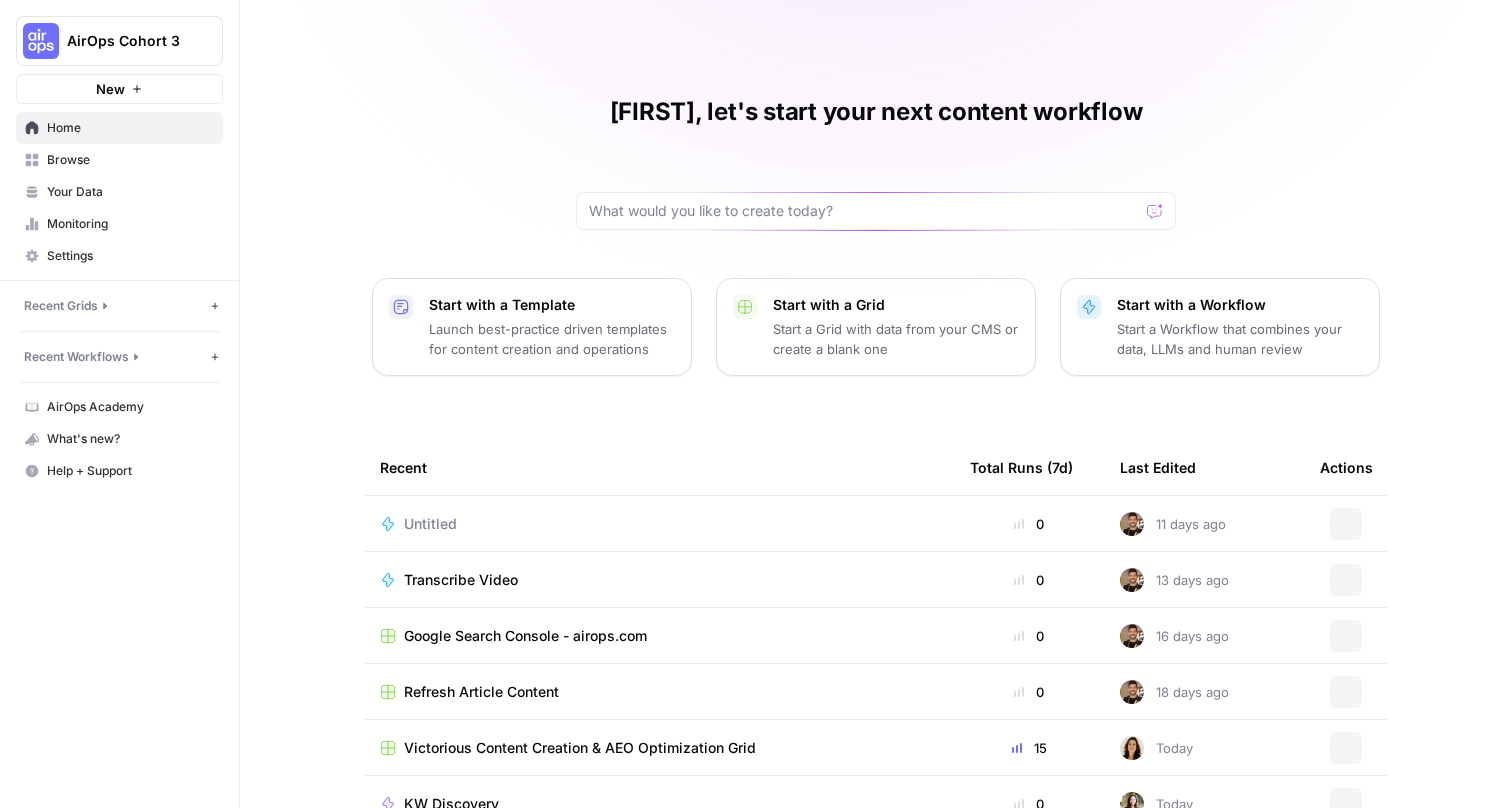 scroll, scrollTop: 0, scrollLeft: 0, axis: both 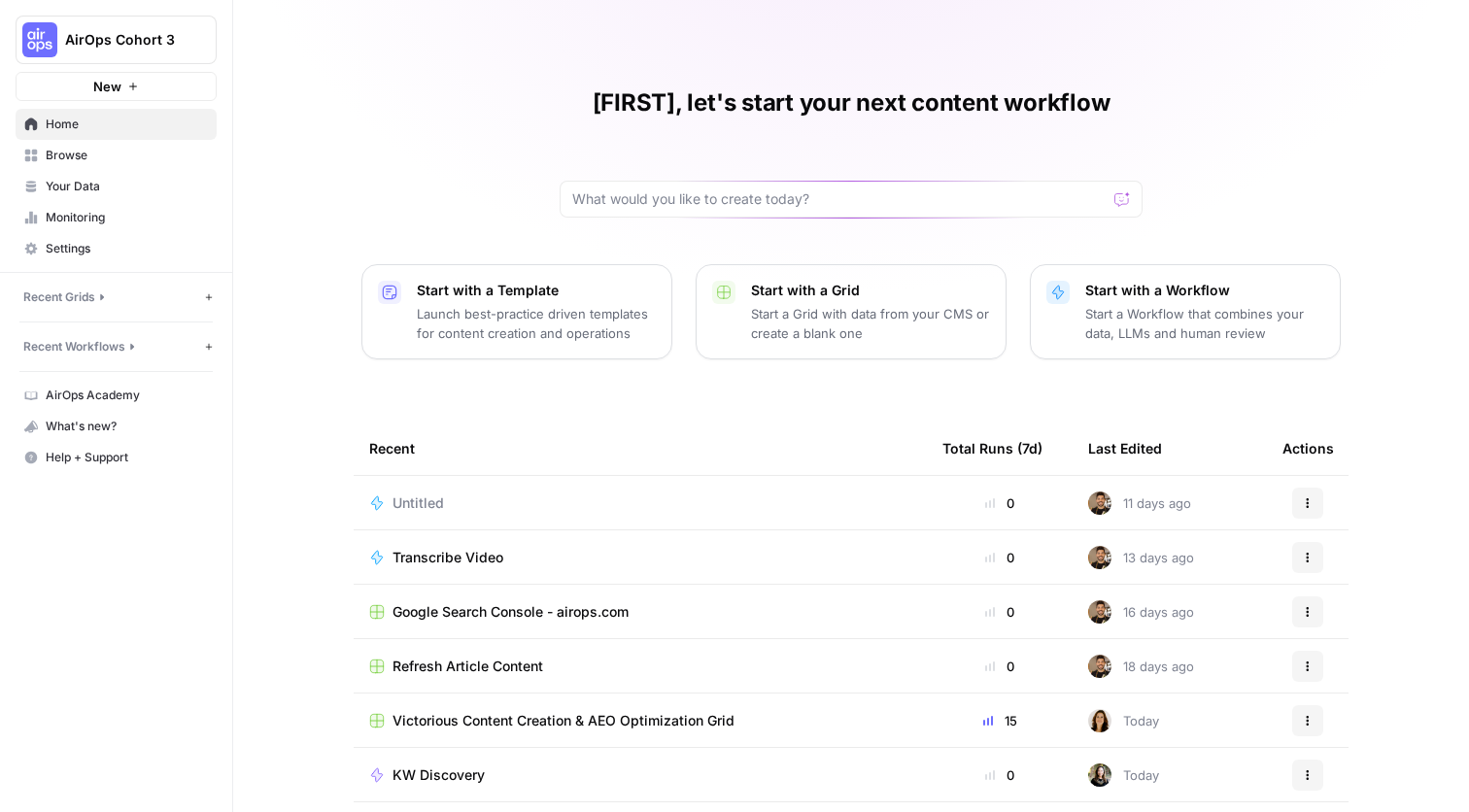 click on "AirOps Cohort 3" at bounding box center (137, 40) 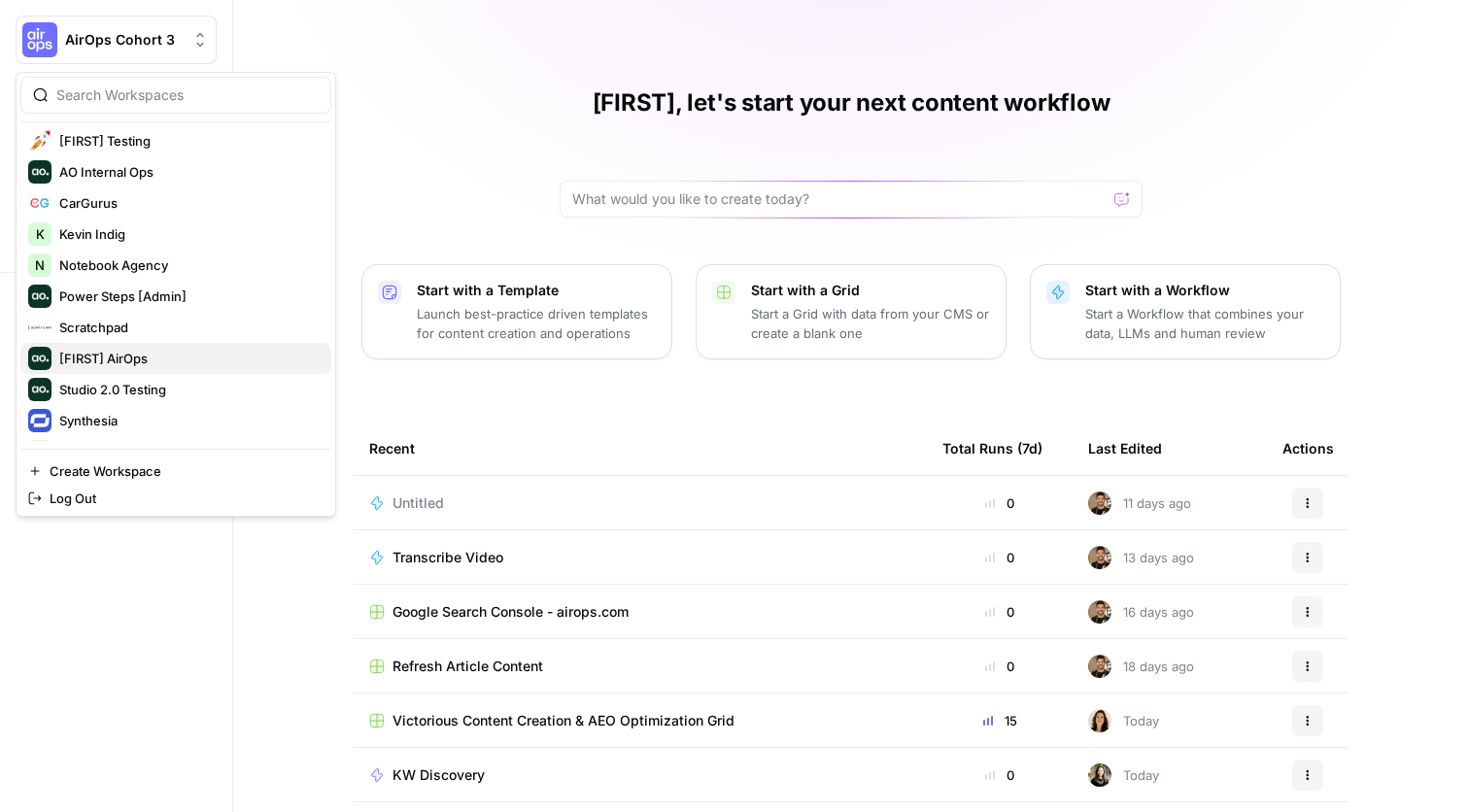 scroll, scrollTop: 480, scrollLeft: 0, axis: vertical 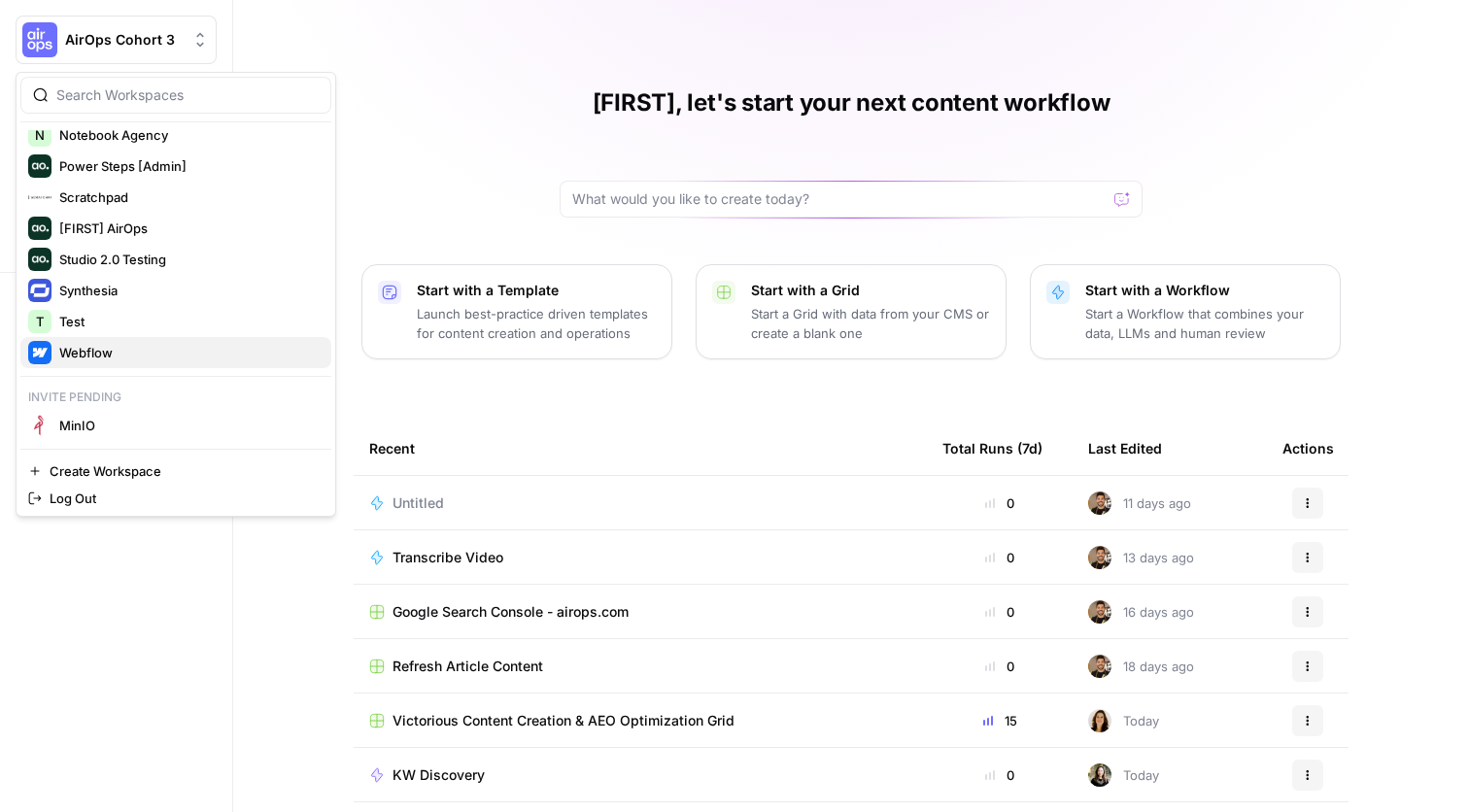 click on "Webflow" at bounding box center [85, 353] 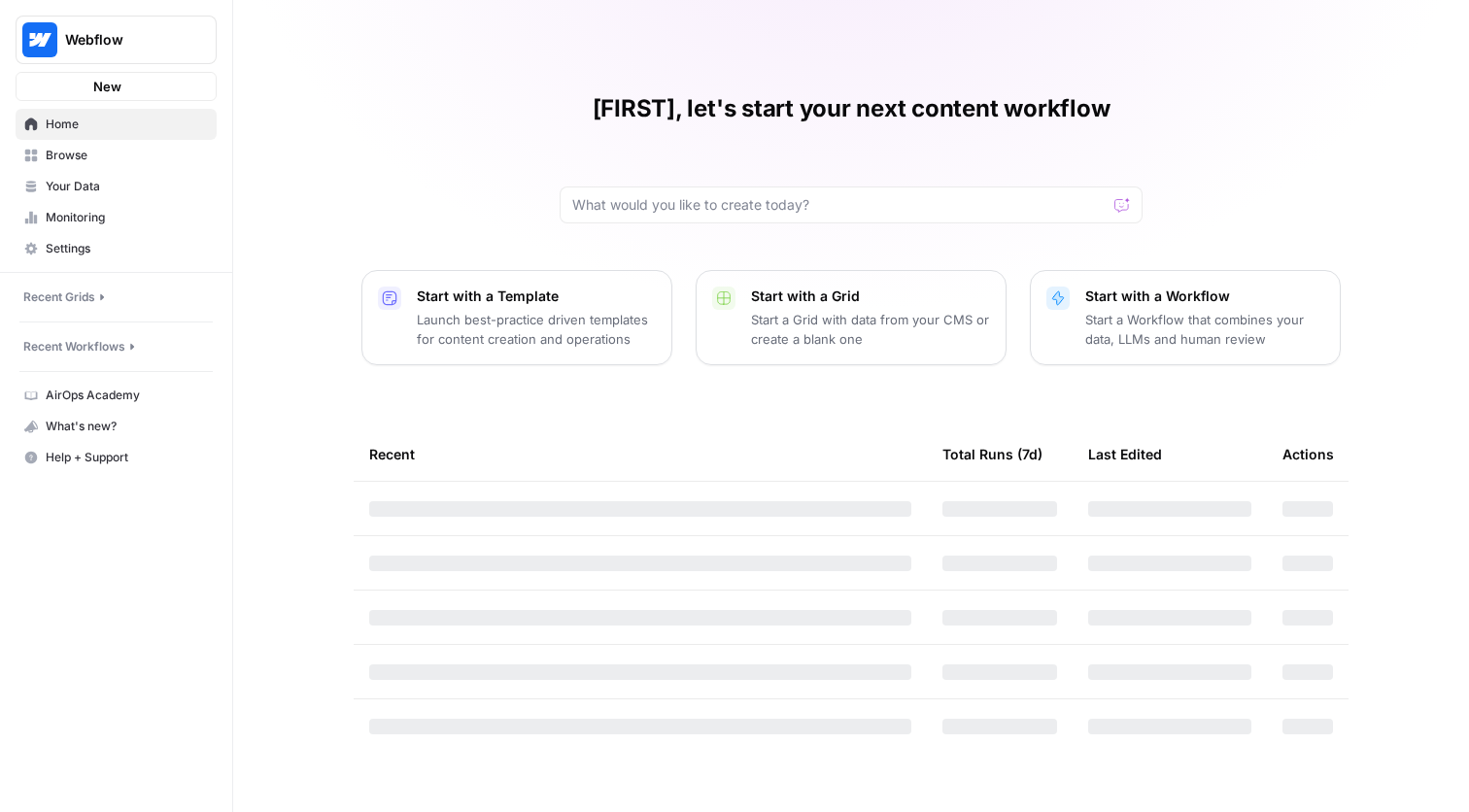 scroll, scrollTop: 0, scrollLeft: 0, axis: both 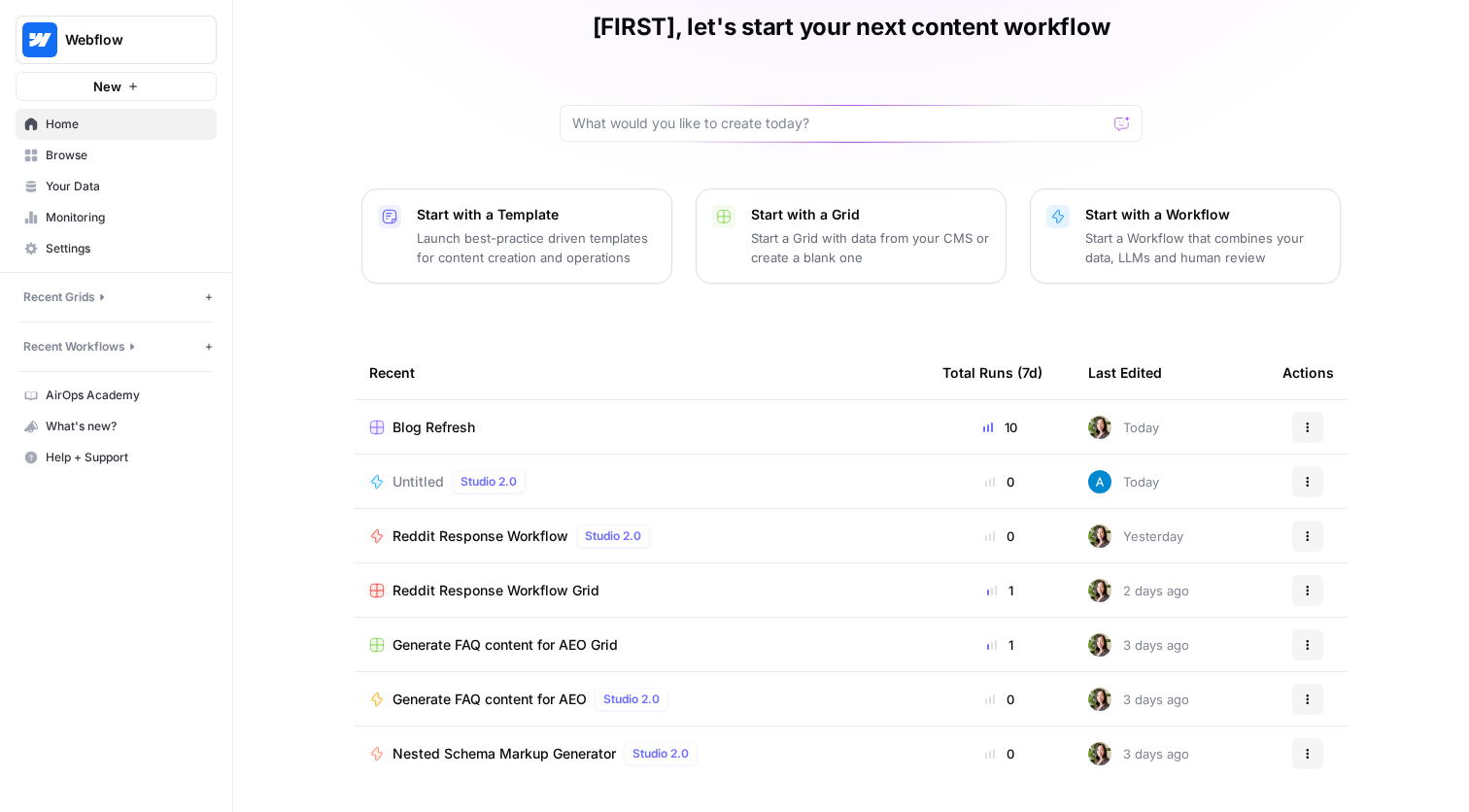 click on "Browse" at bounding box center [126, 155] 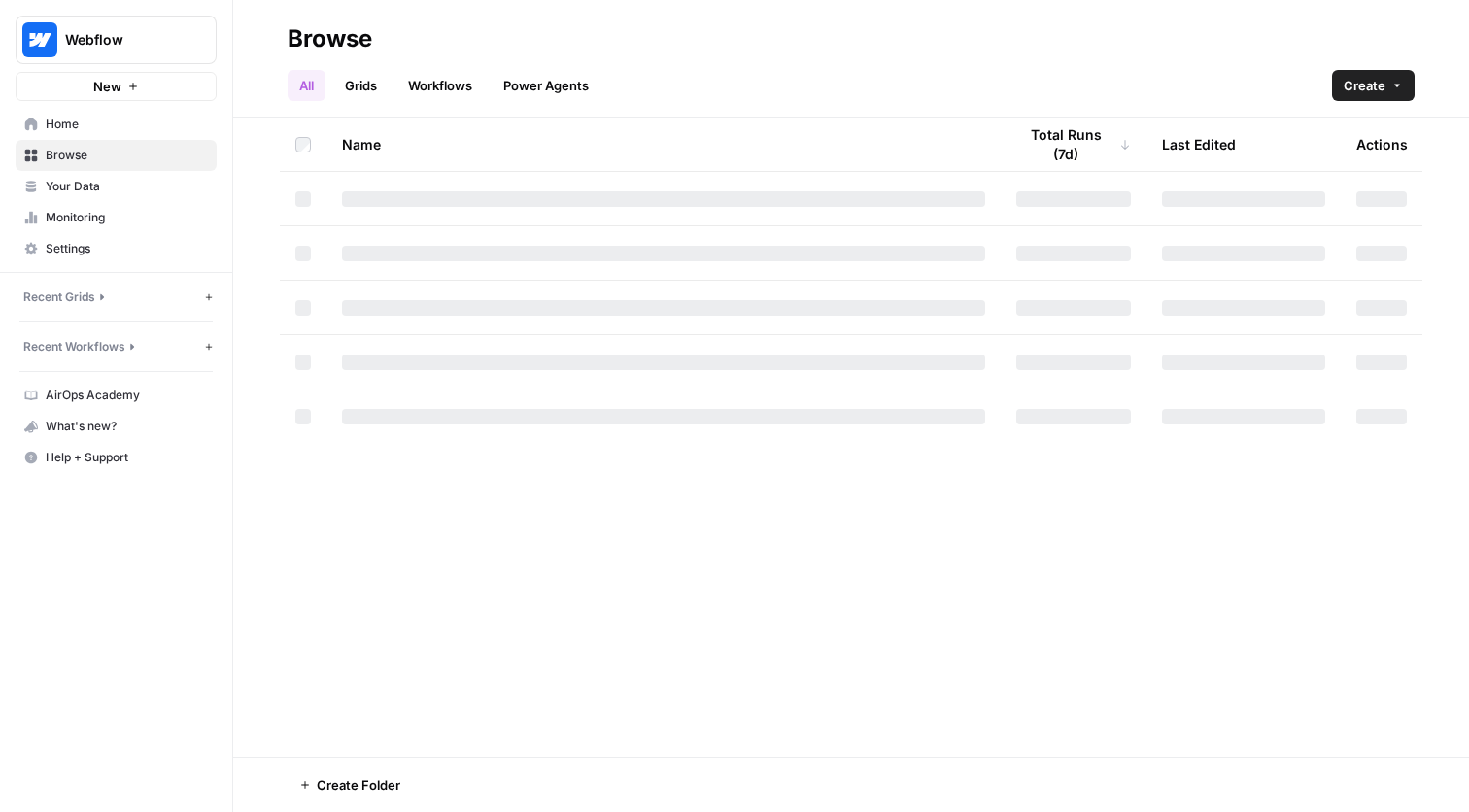 scroll, scrollTop: 0, scrollLeft: 0, axis: both 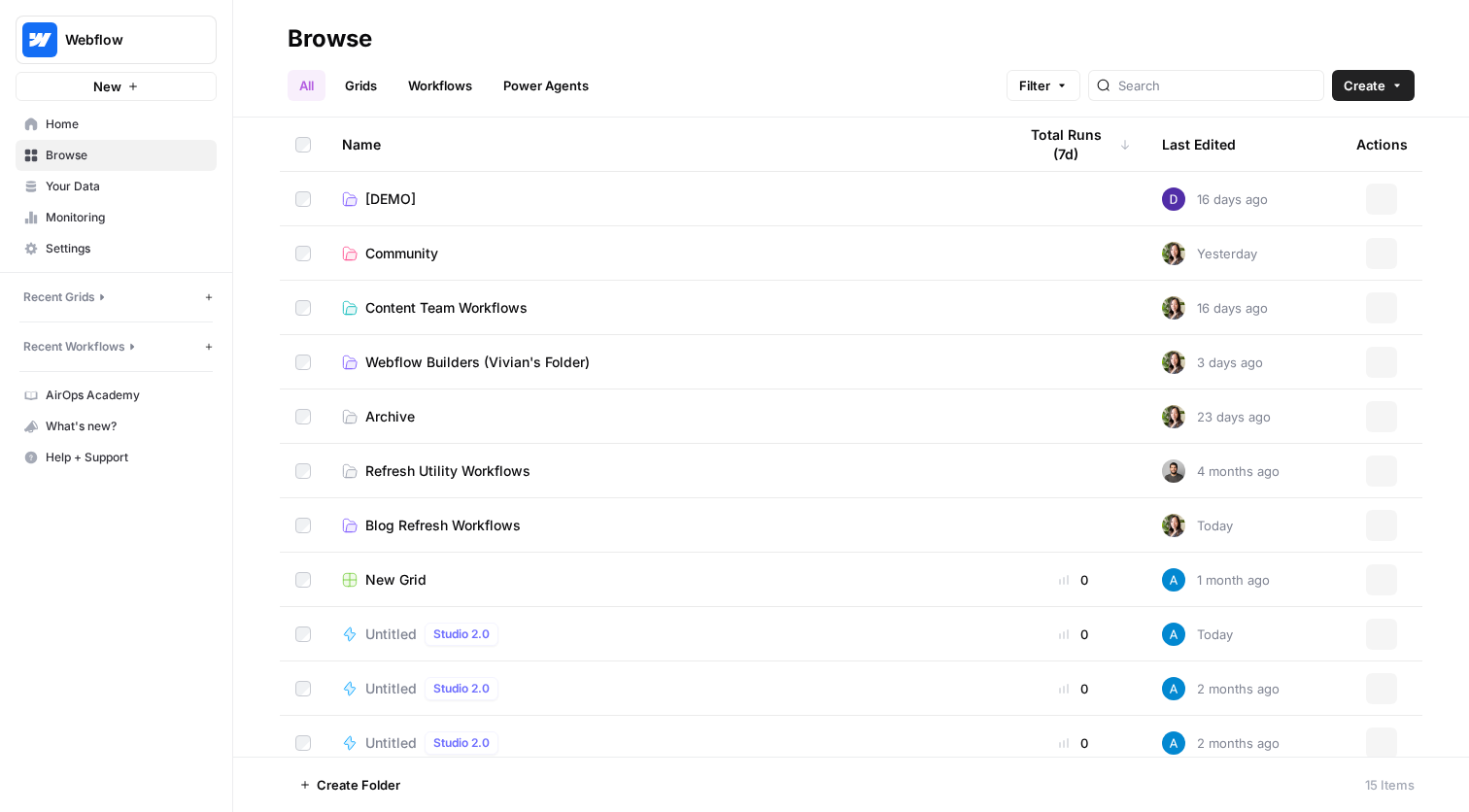 click on "Your Data" at bounding box center (126, 186) 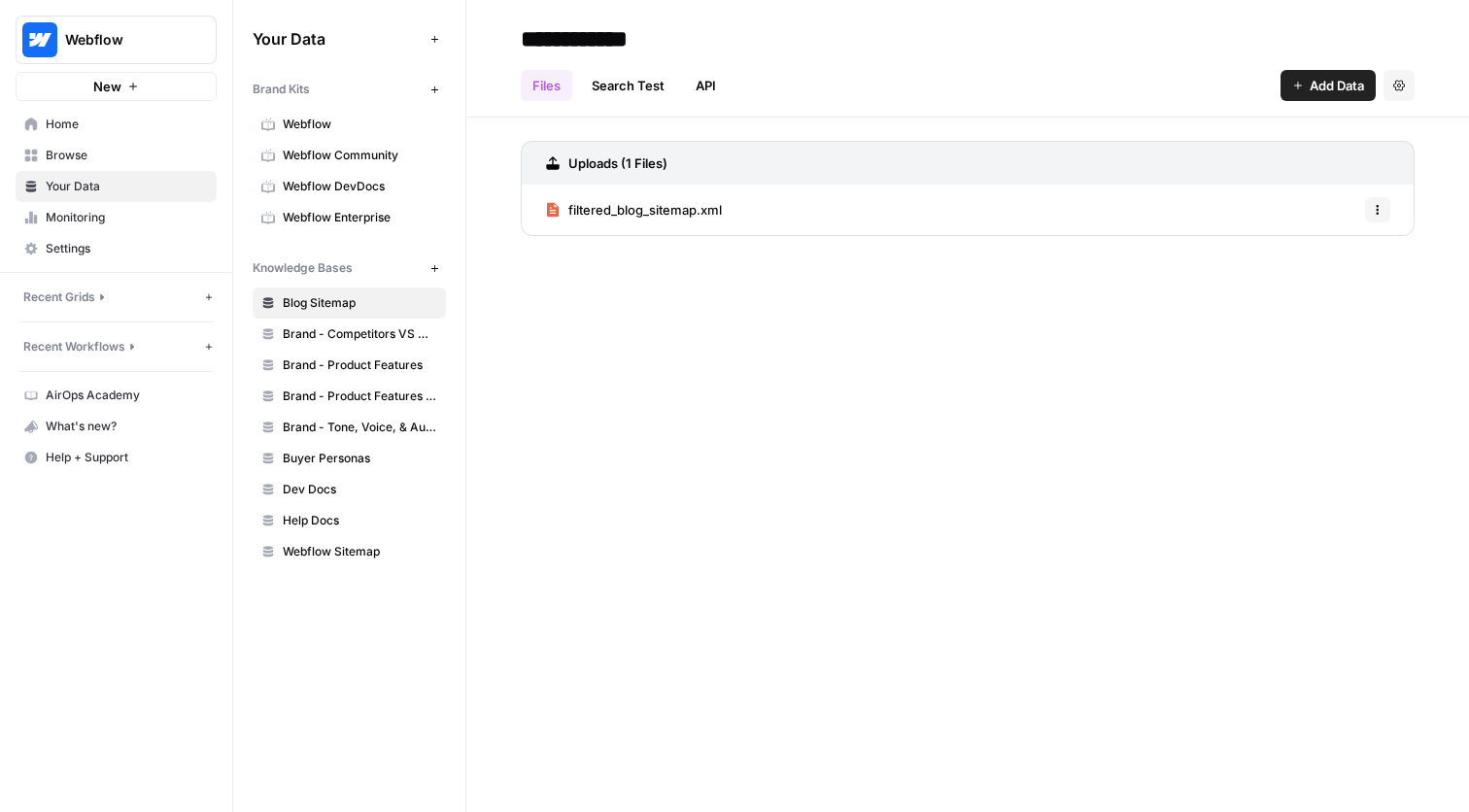 click on "Browse" at bounding box center (126, 155) 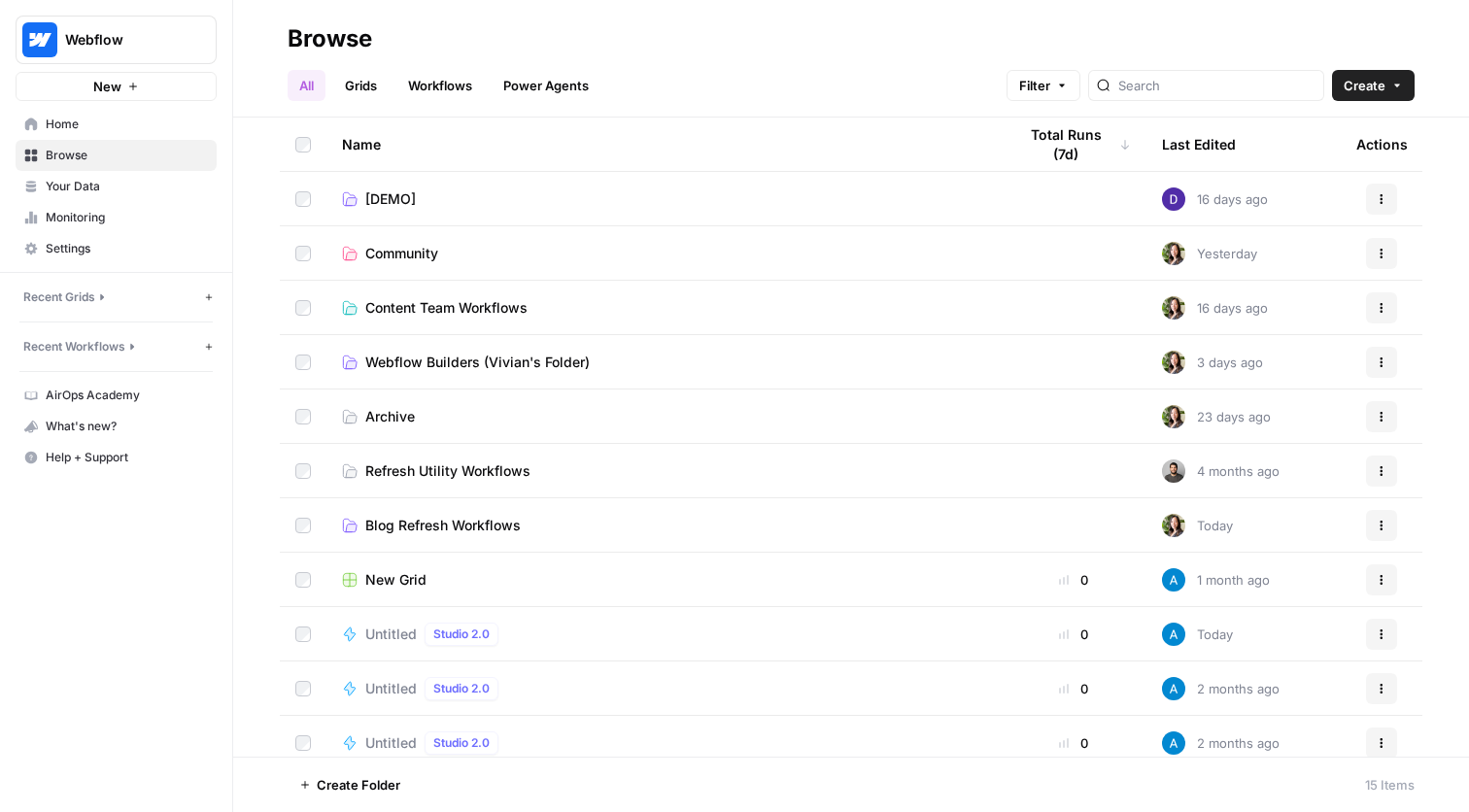 click on "Workflows" at bounding box center (440, 85) 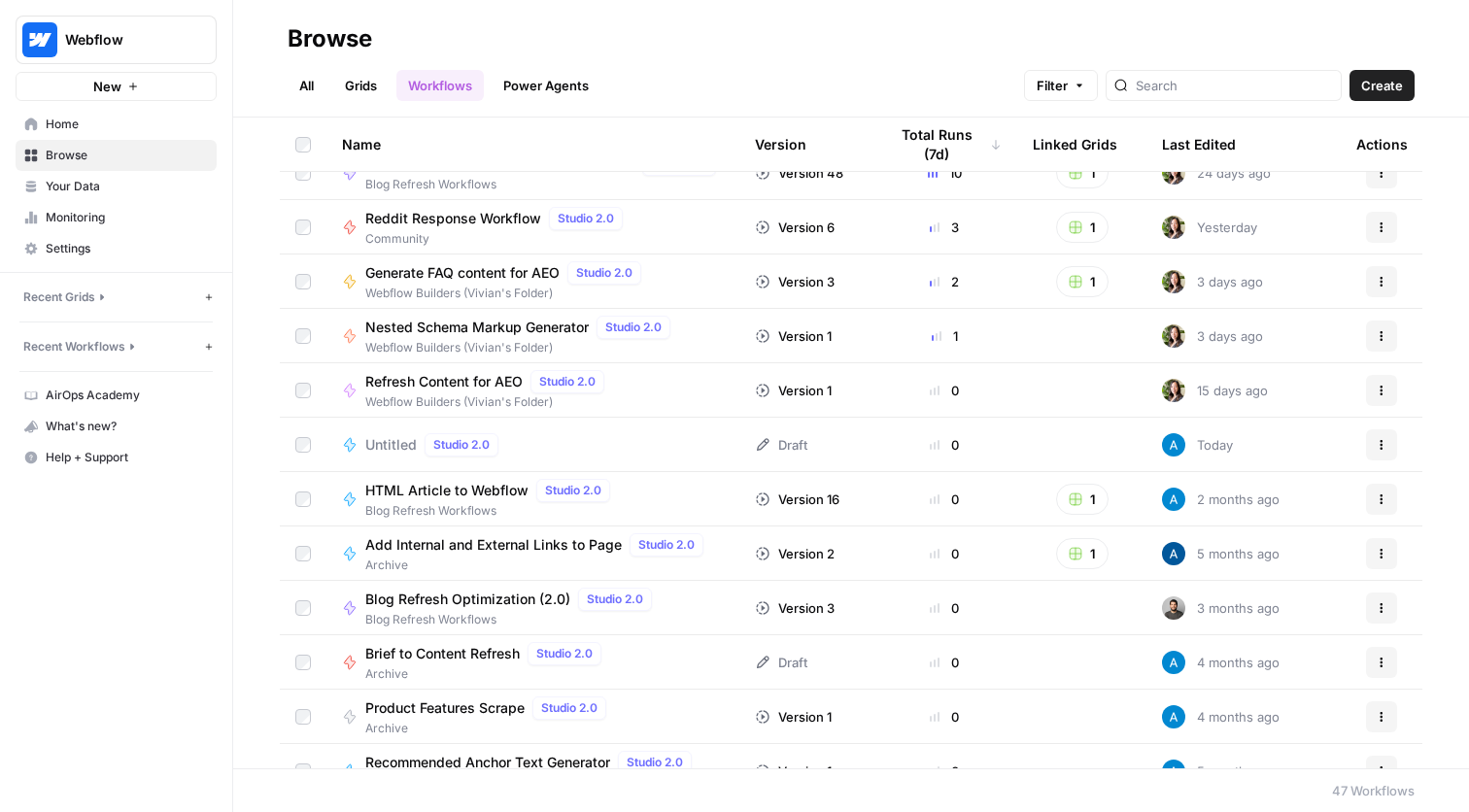 scroll, scrollTop: 32, scrollLeft: 0, axis: vertical 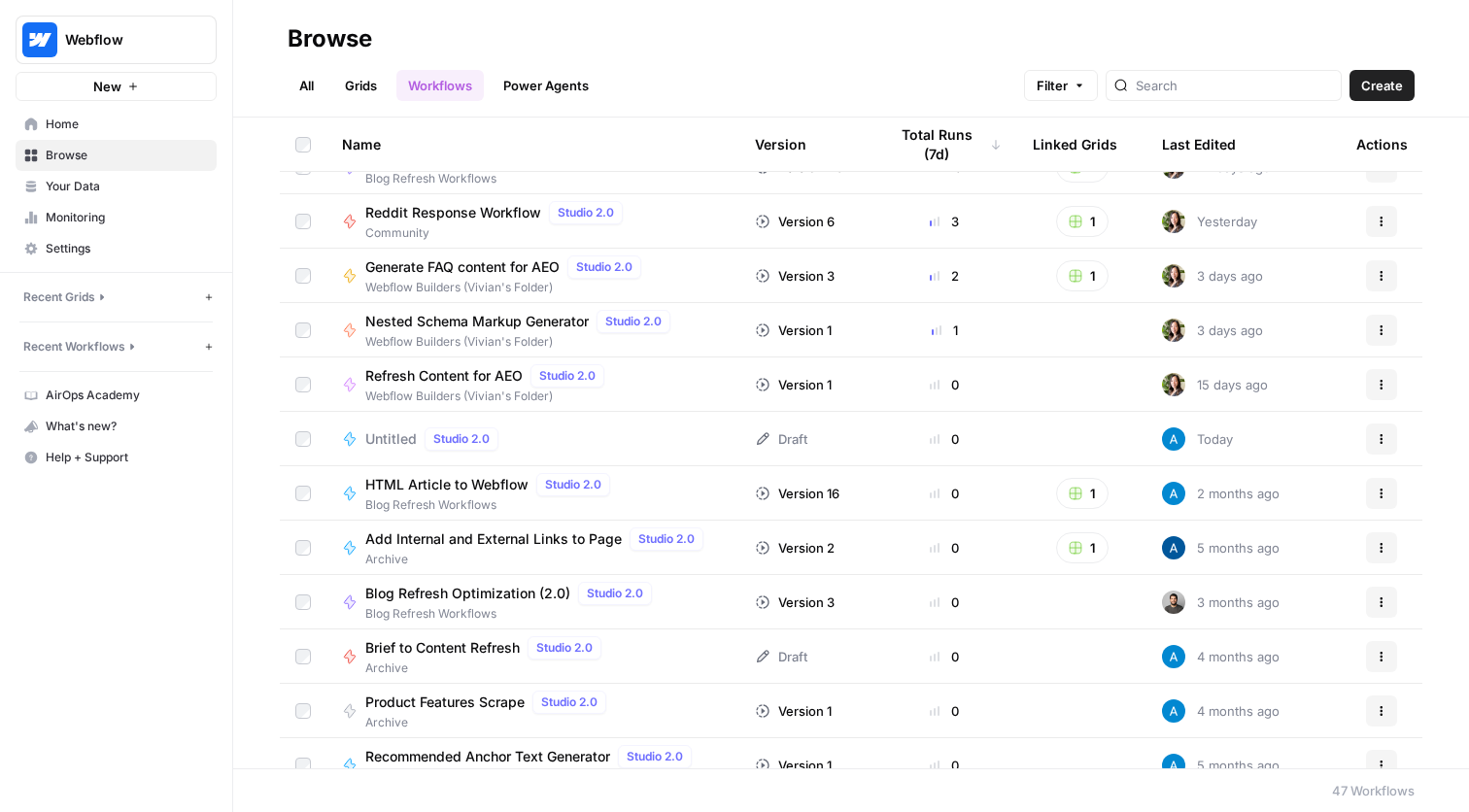 click at bounding box center (1223, 85) 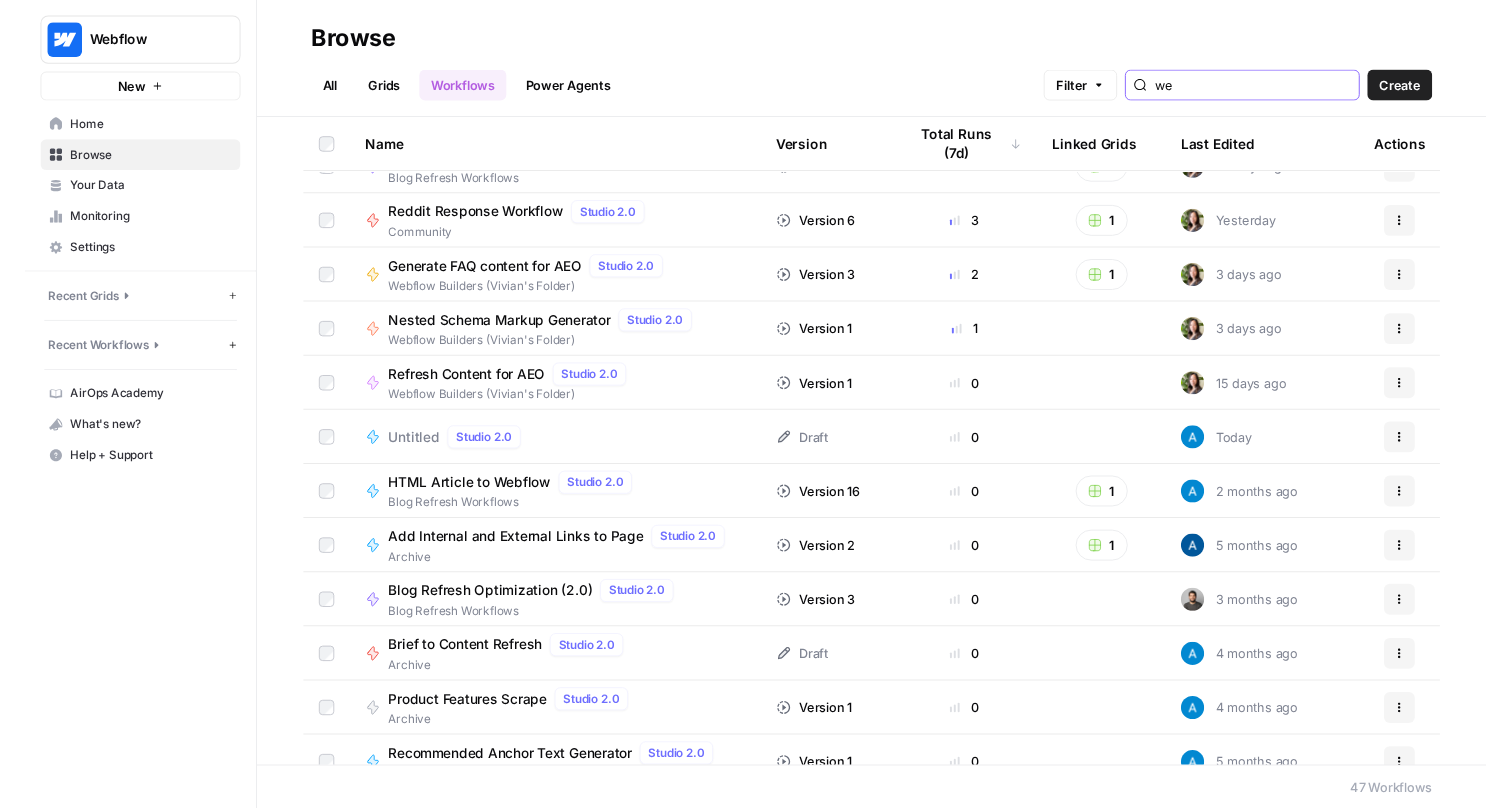scroll, scrollTop: 0, scrollLeft: 0, axis: both 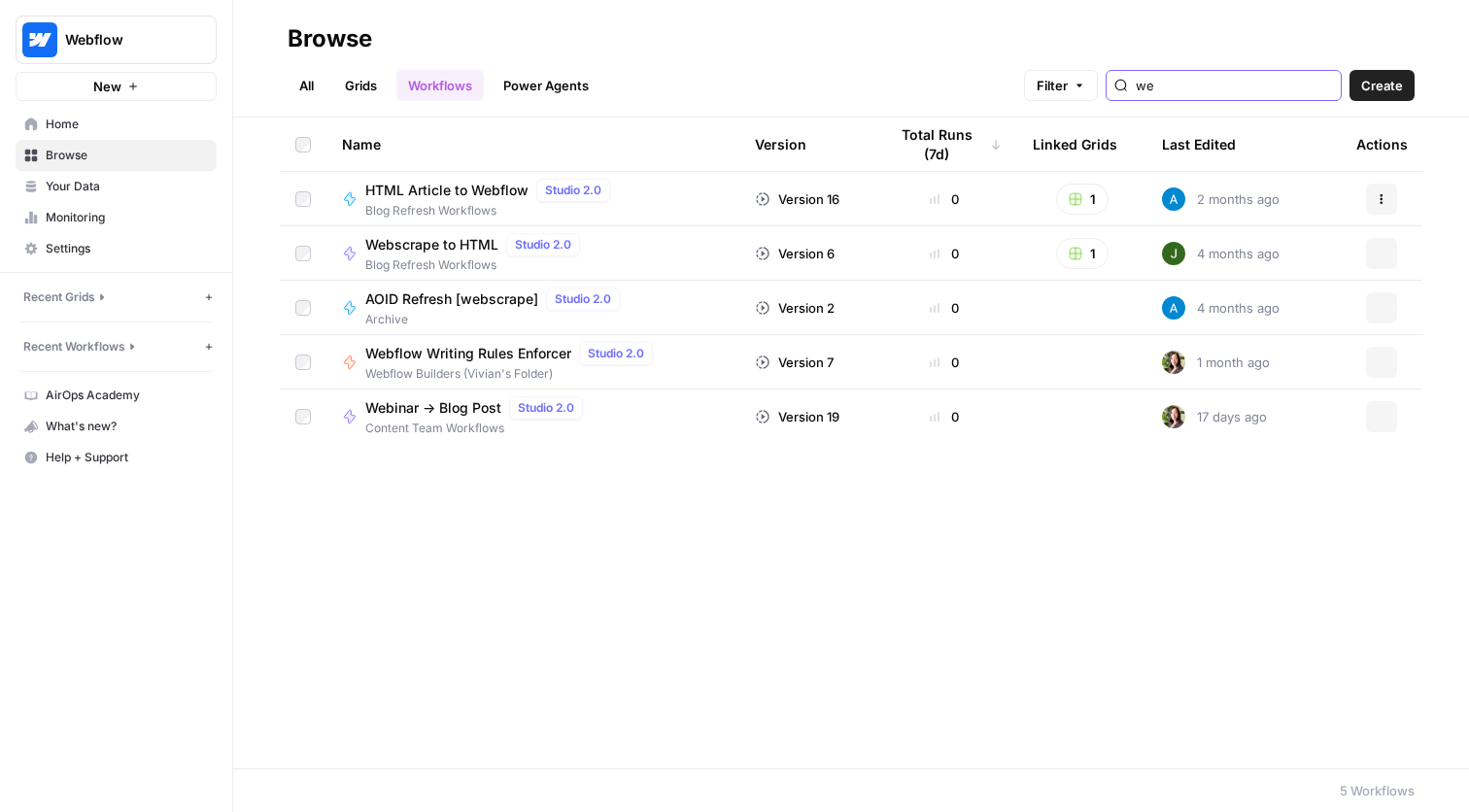 type on "w" 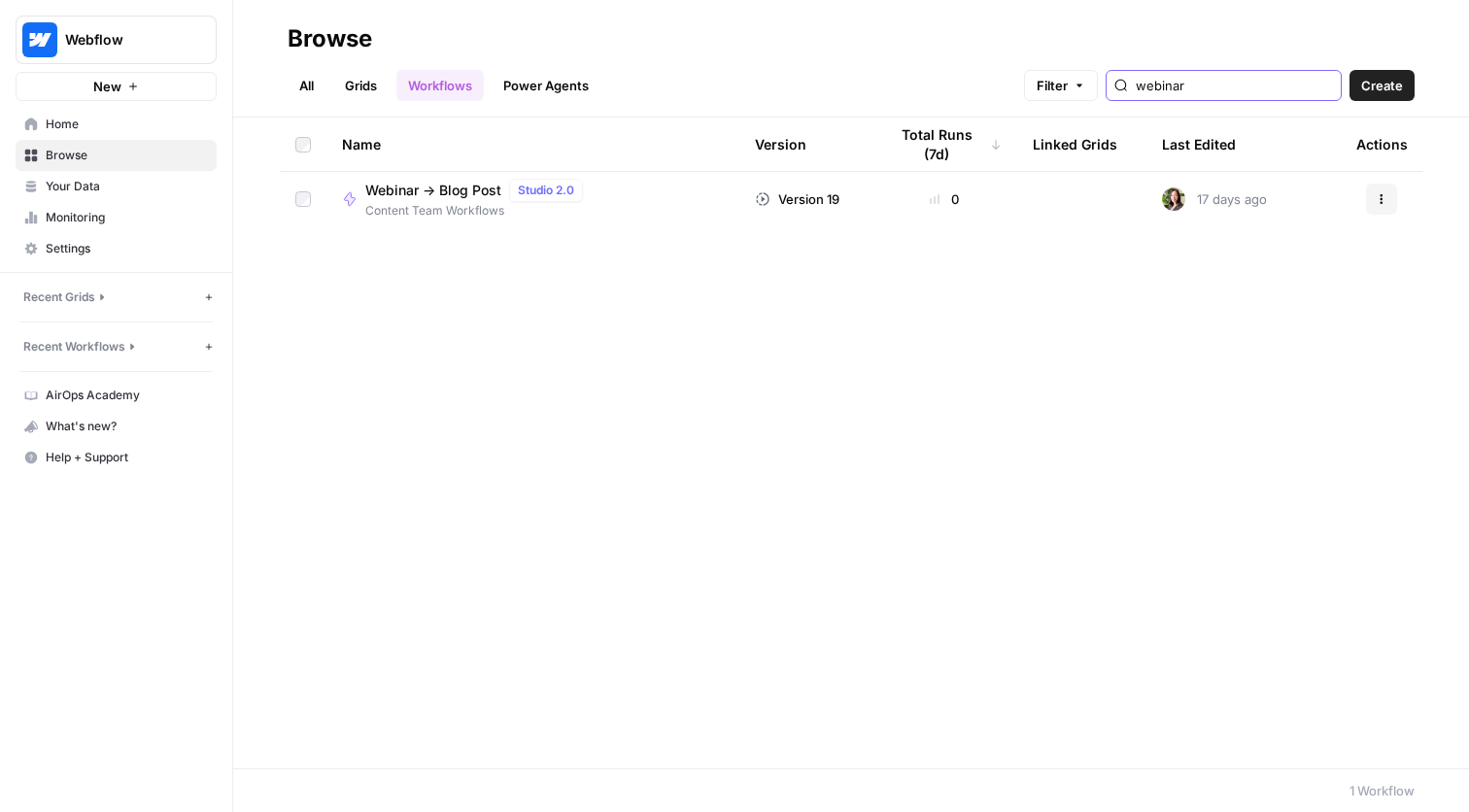 type on "webinar" 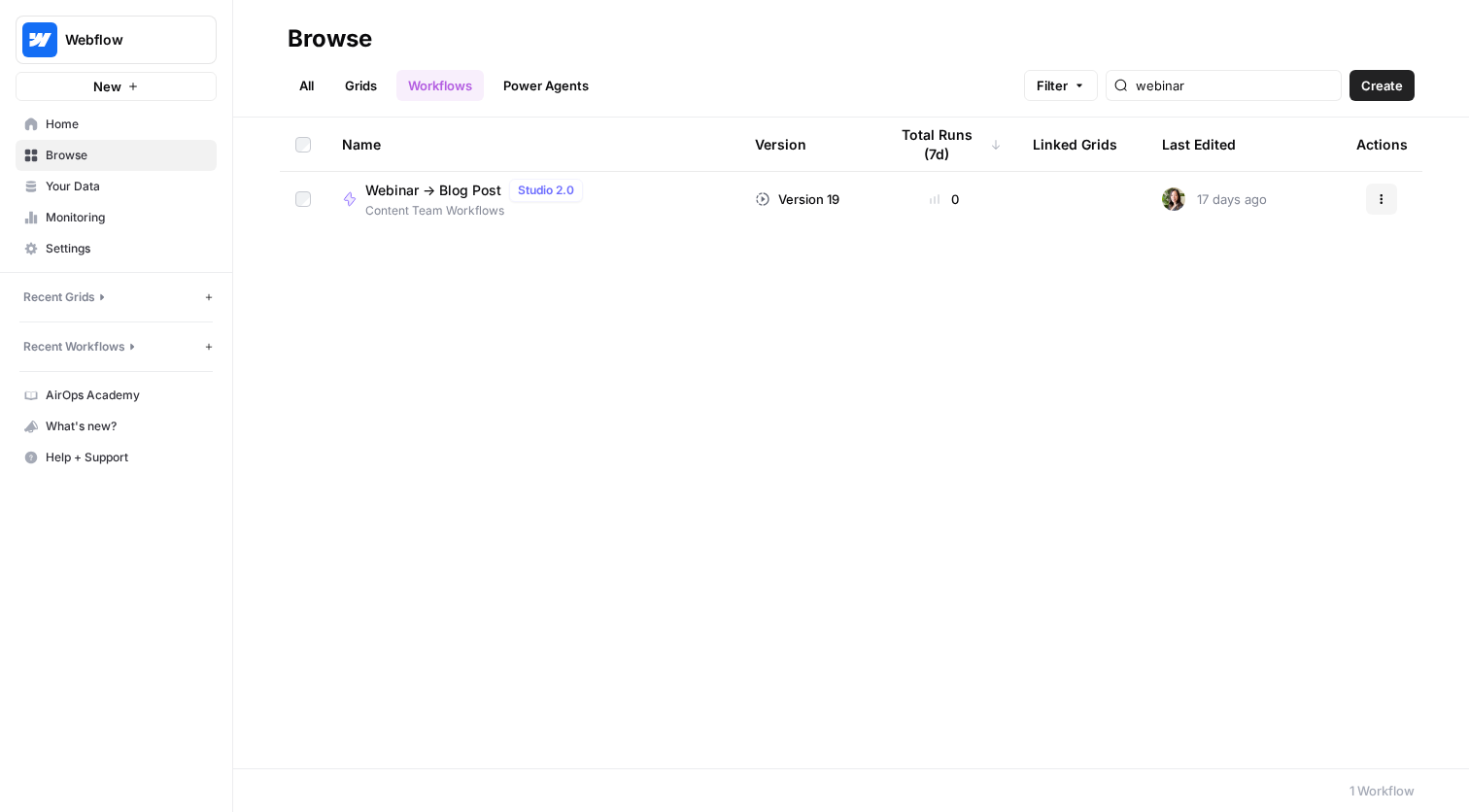 click on "Webinar -> Blog Post" at bounding box center (433, 190) 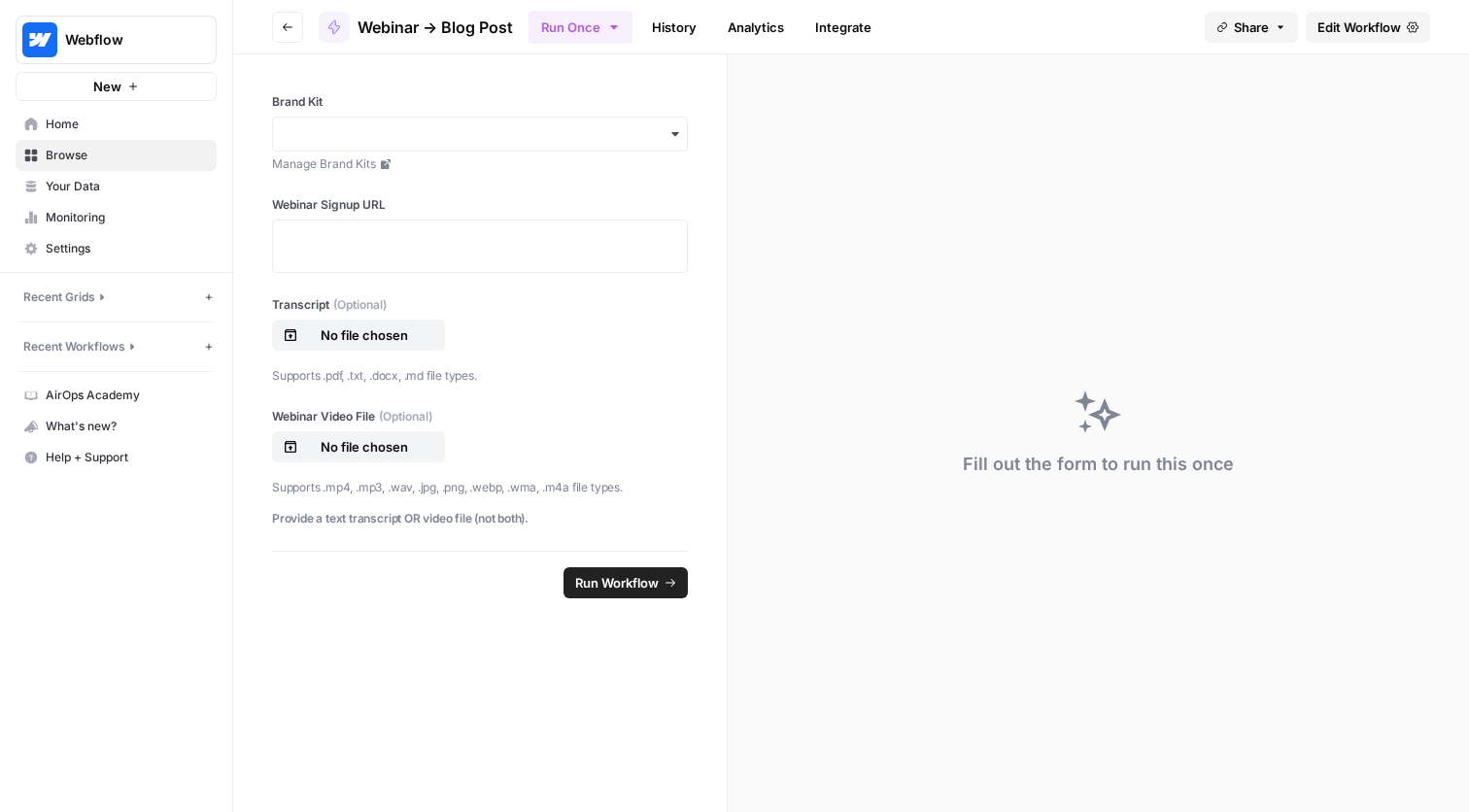 click on "Edit Workflow" at bounding box center (1359, 27) 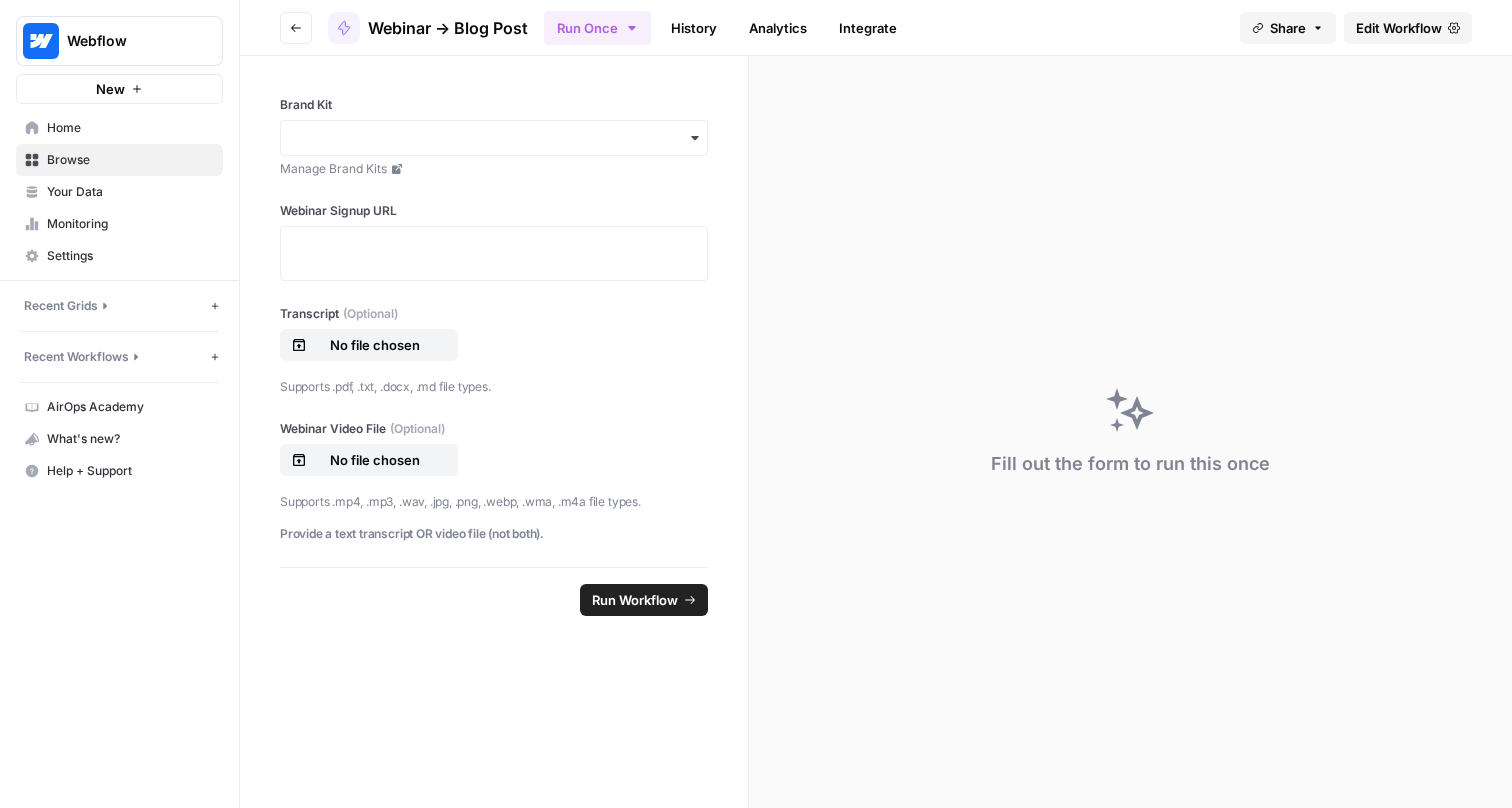 click on "Webflow" at bounding box center [127, 41] 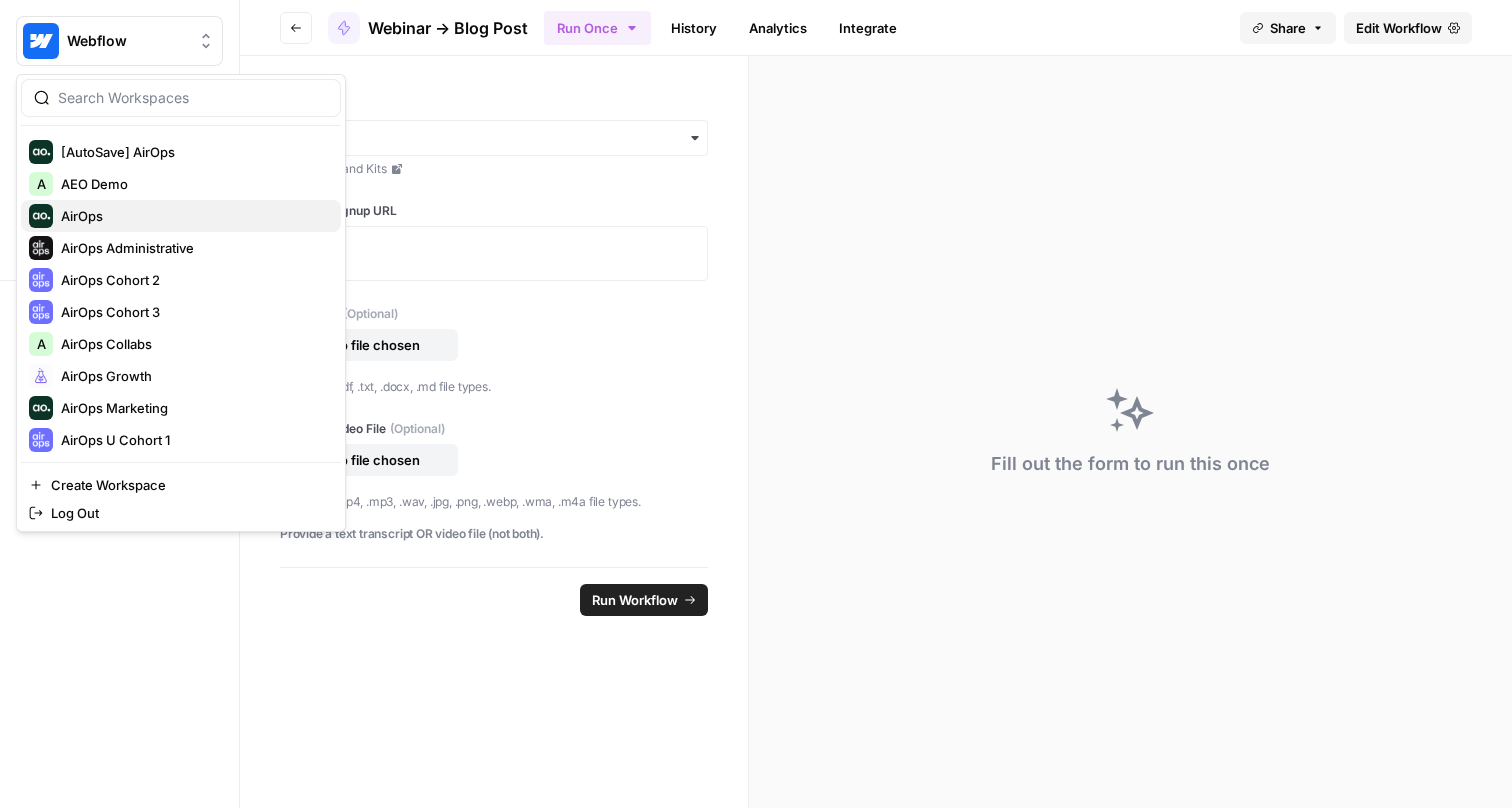 scroll, scrollTop: 31, scrollLeft: 0, axis: vertical 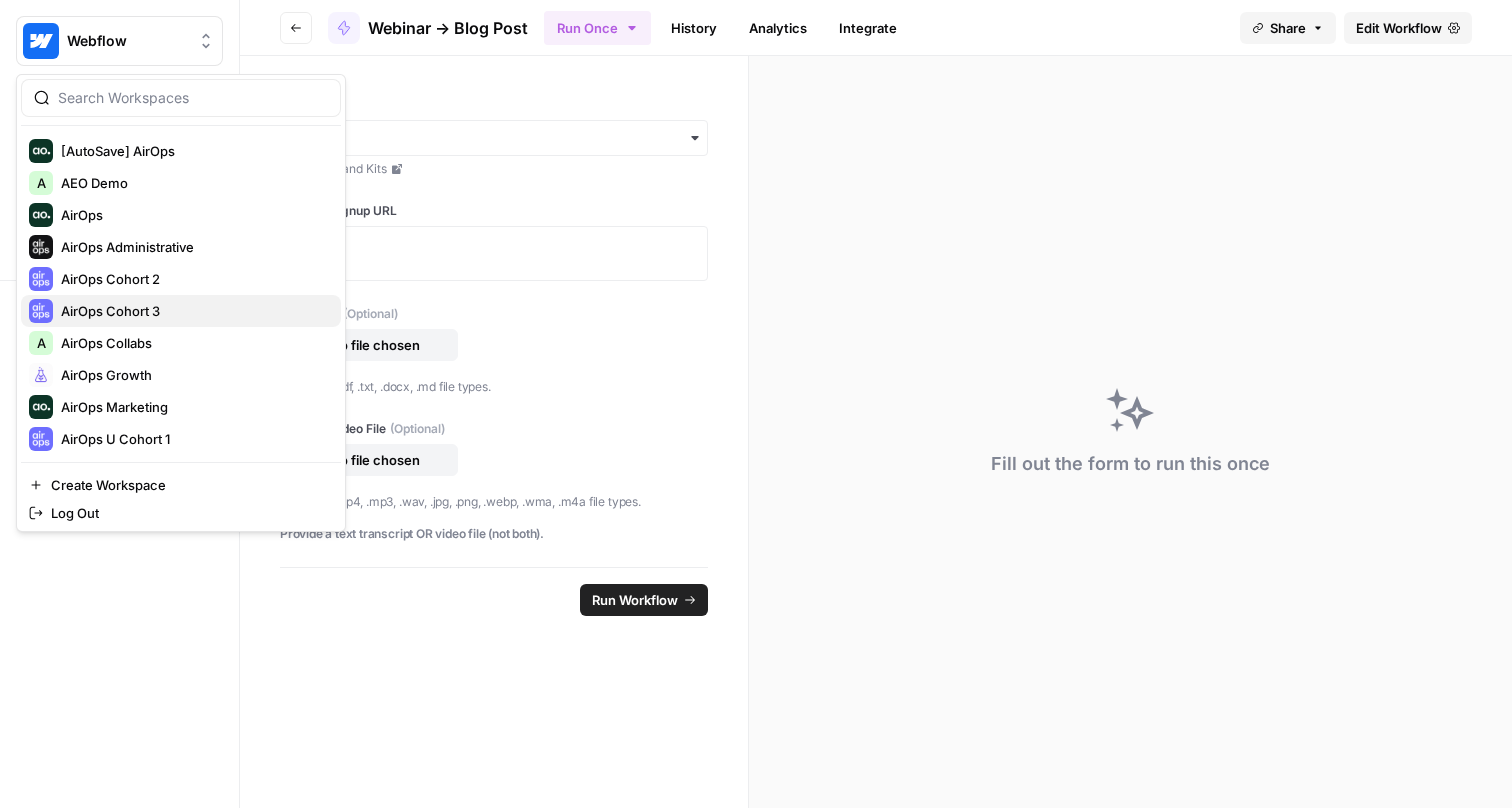 click on "AirOps Cohort 3" at bounding box center (110, 311) 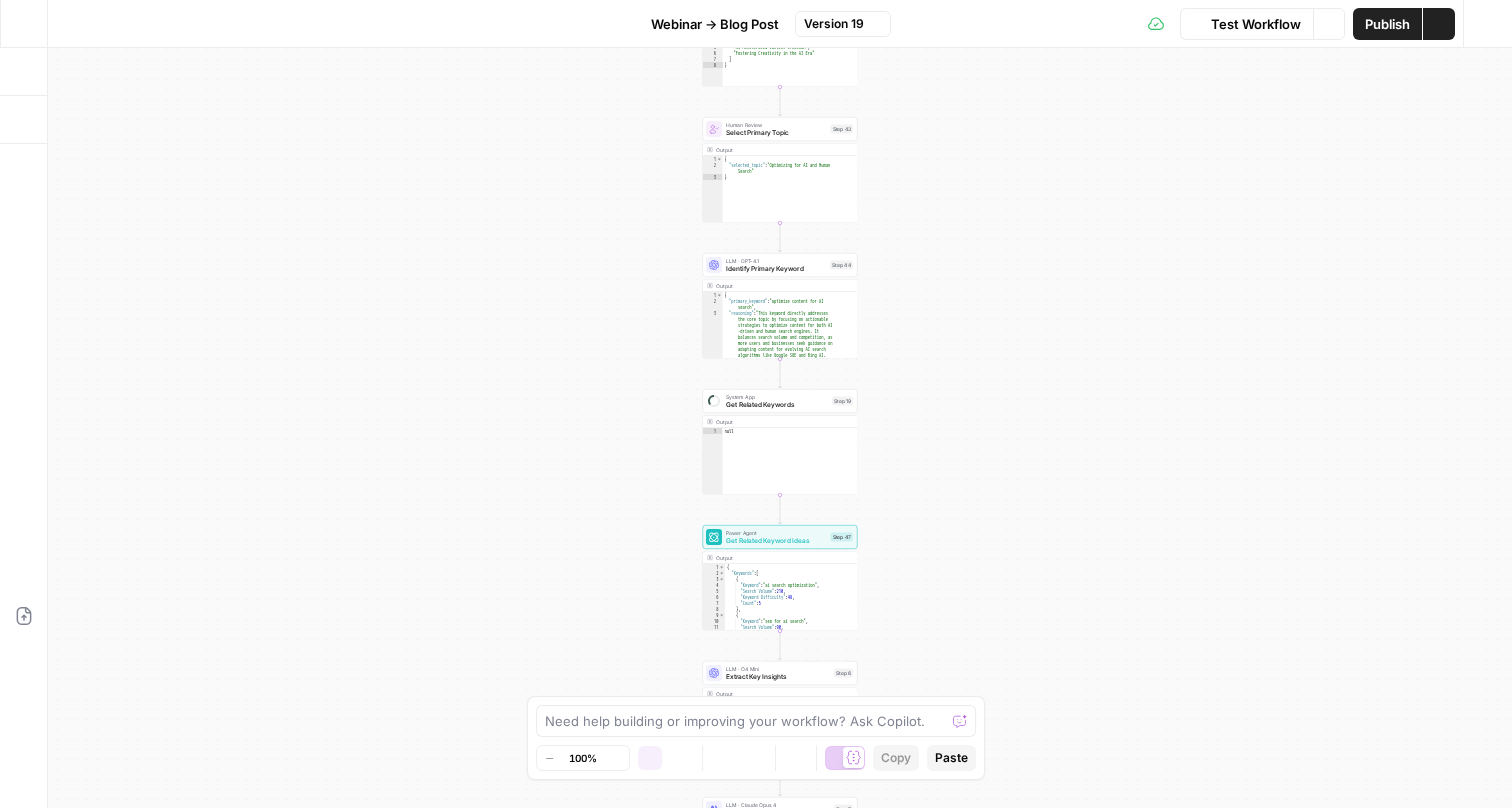 scroll, scrollTop: 0, scrollLeft: 0, axis: both 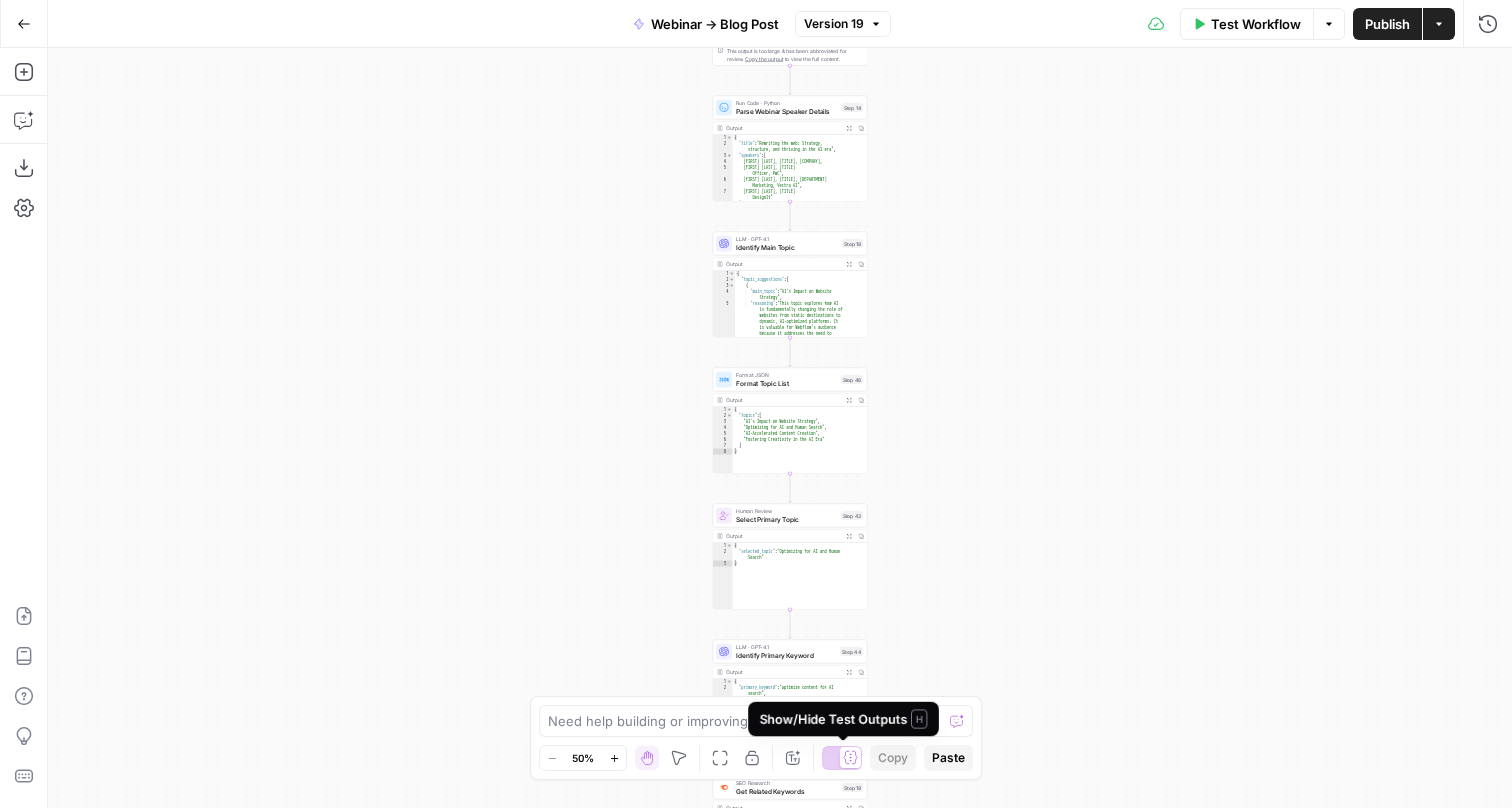 click 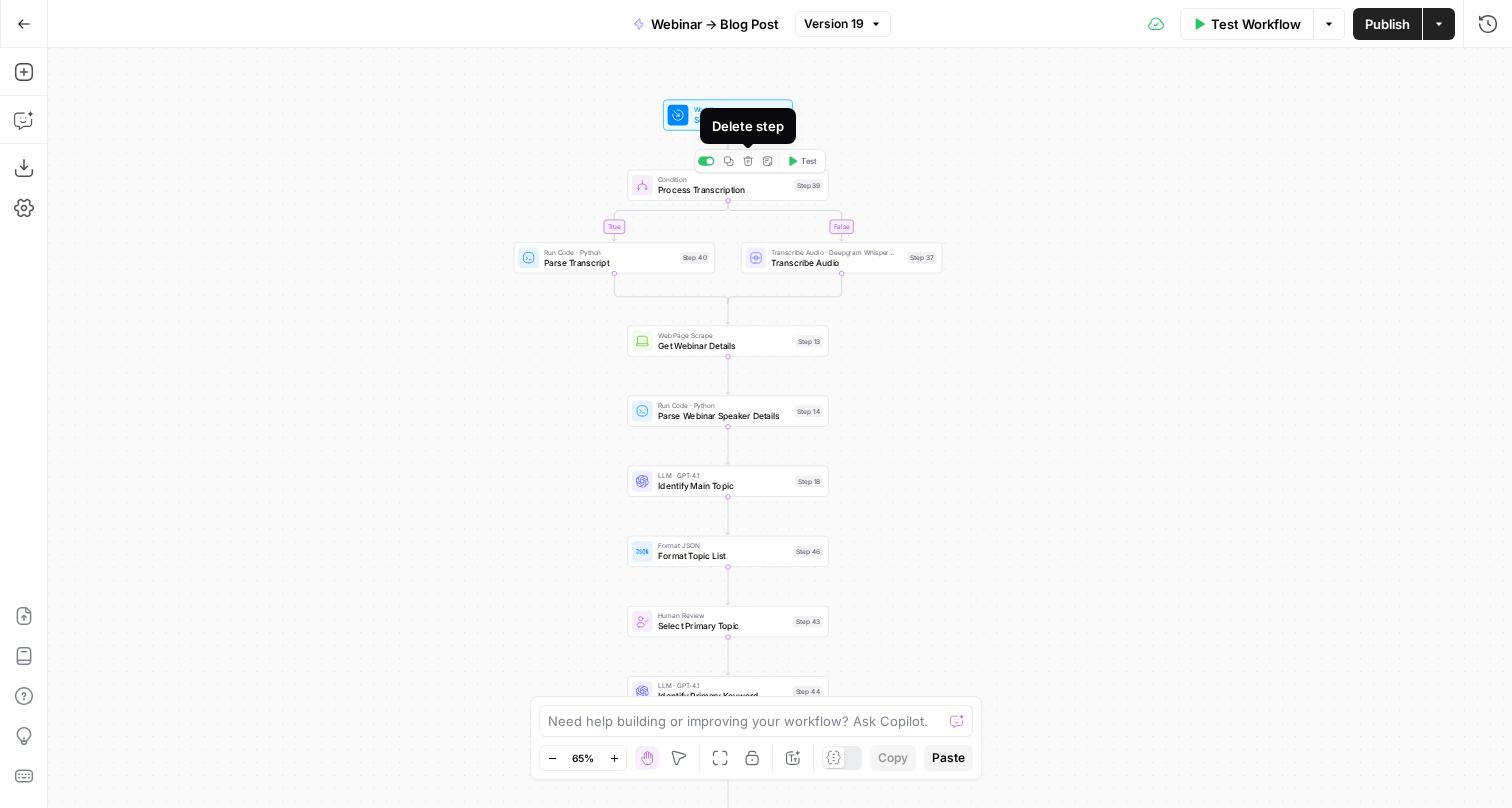 click on "Delete step" at bounding box center (748, 126) 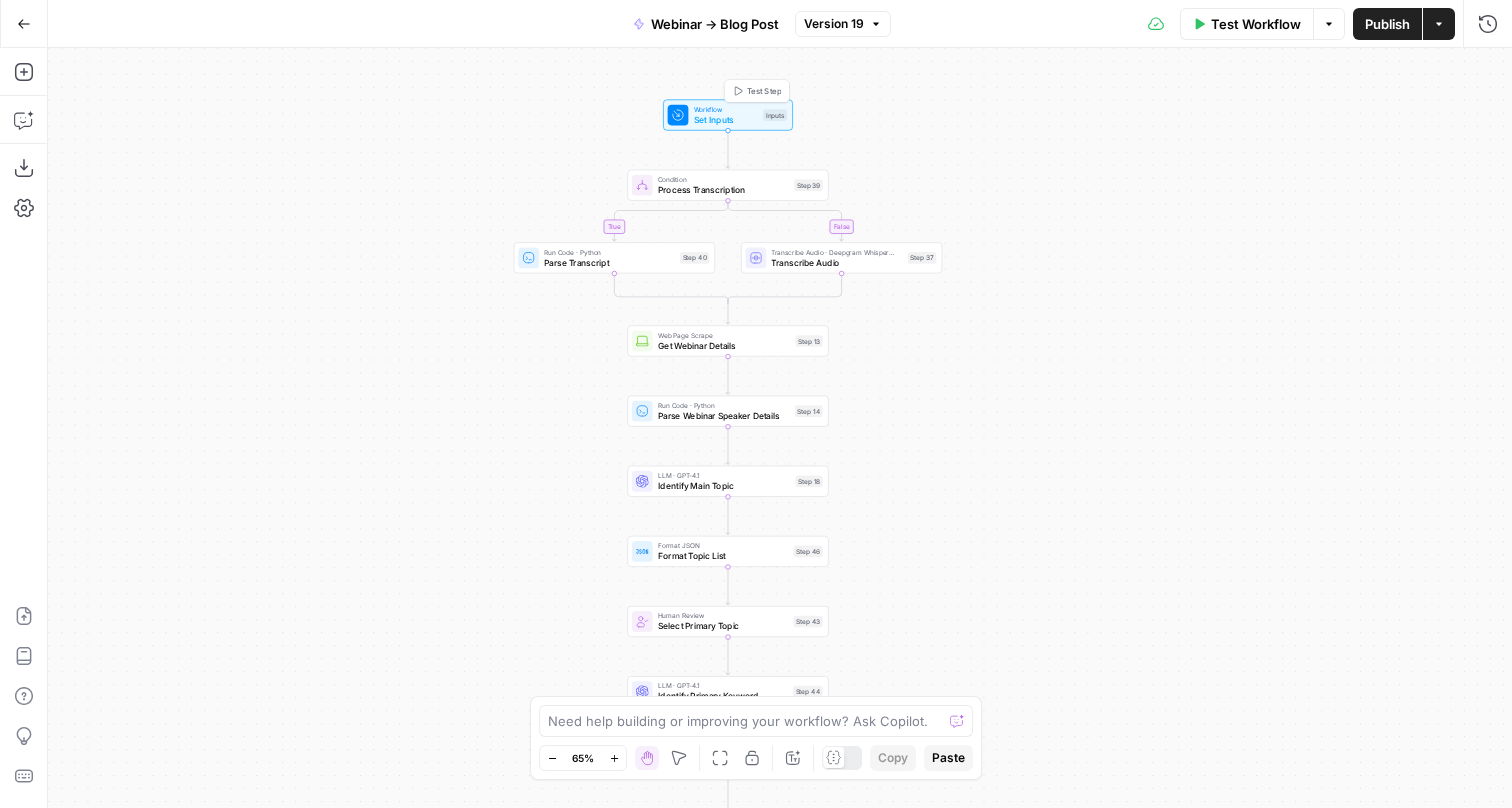 click 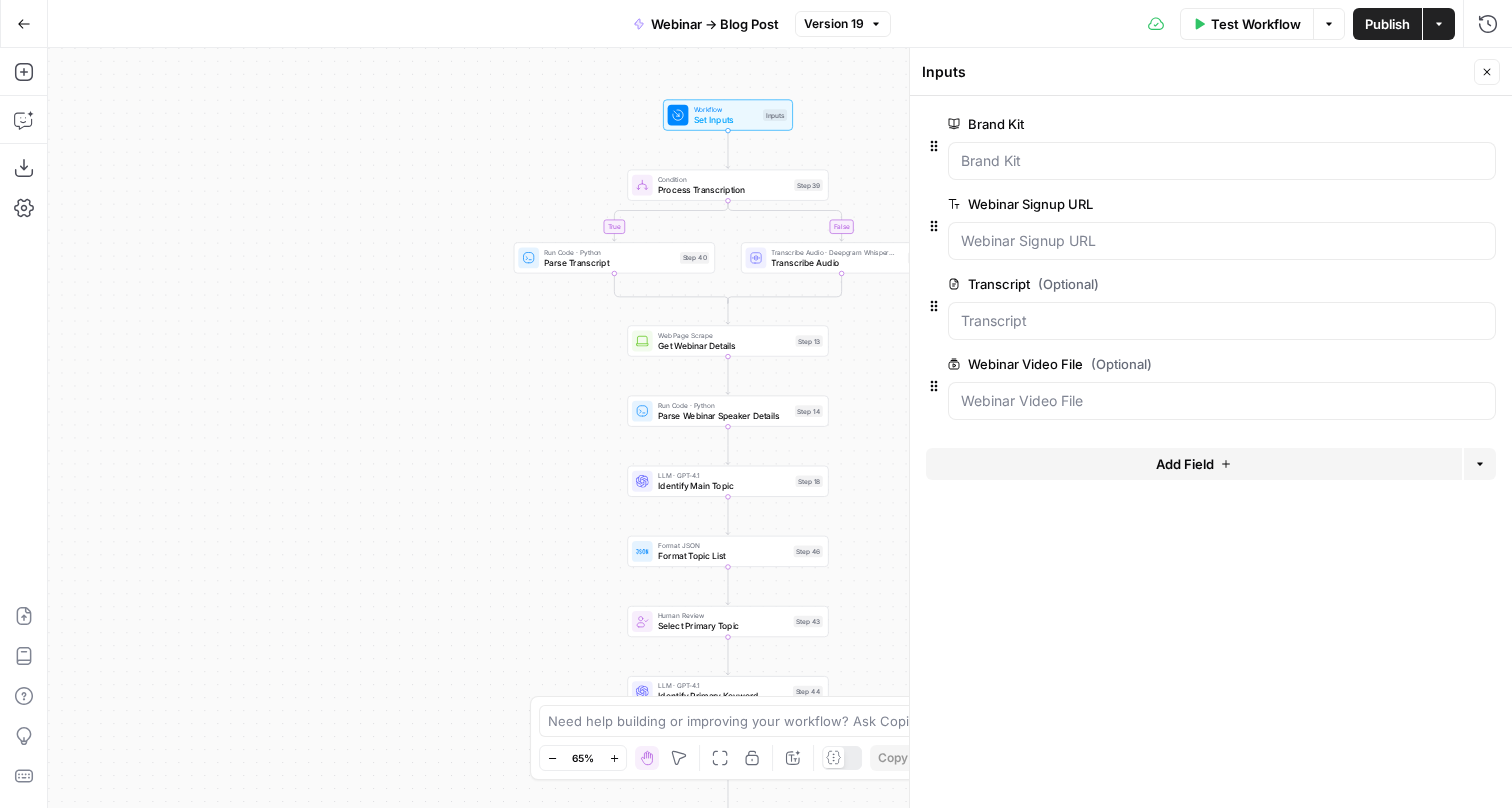 click 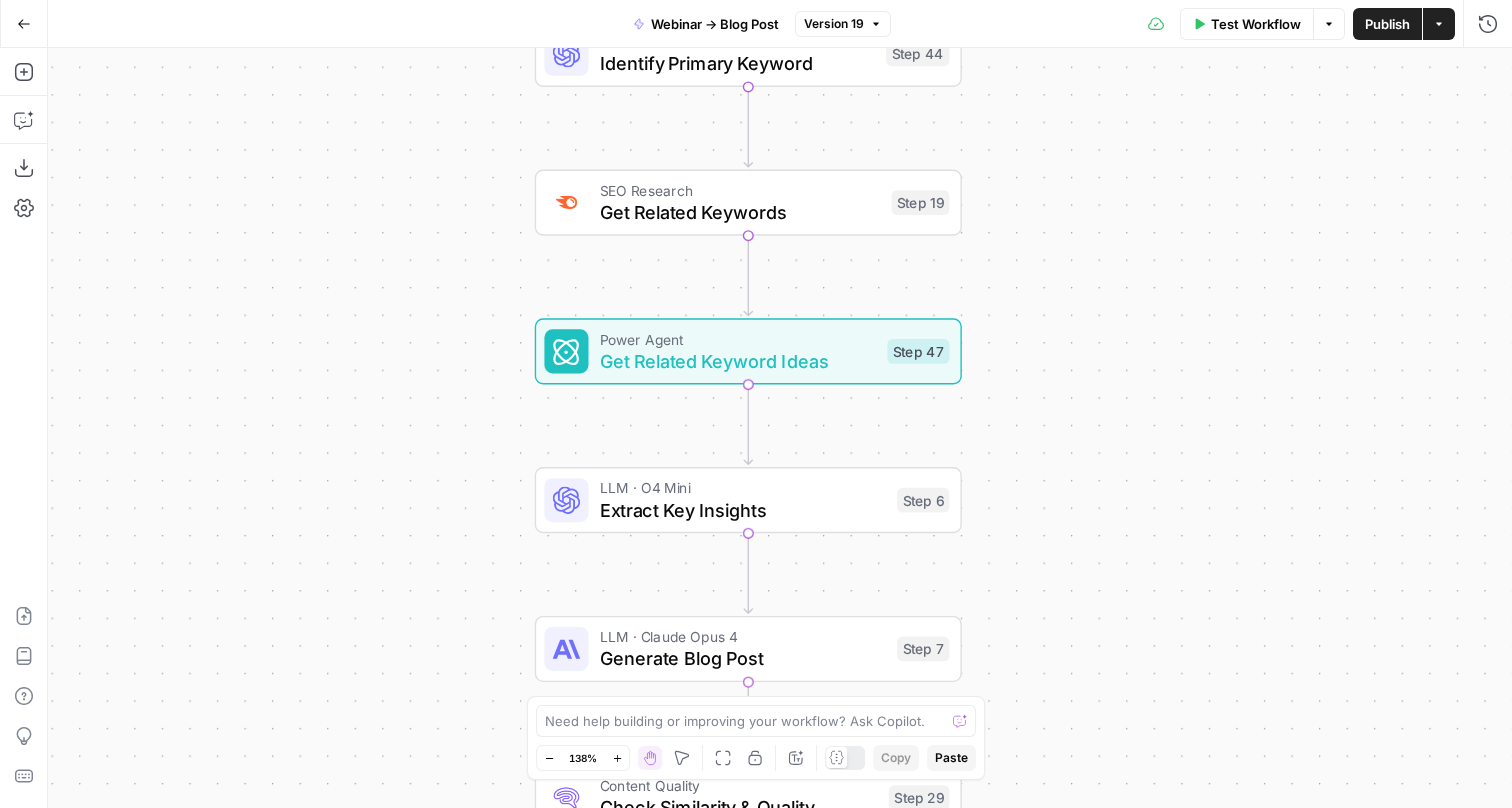 click on "Get Related Keyword Ideas" at bounding box center [738, 361] 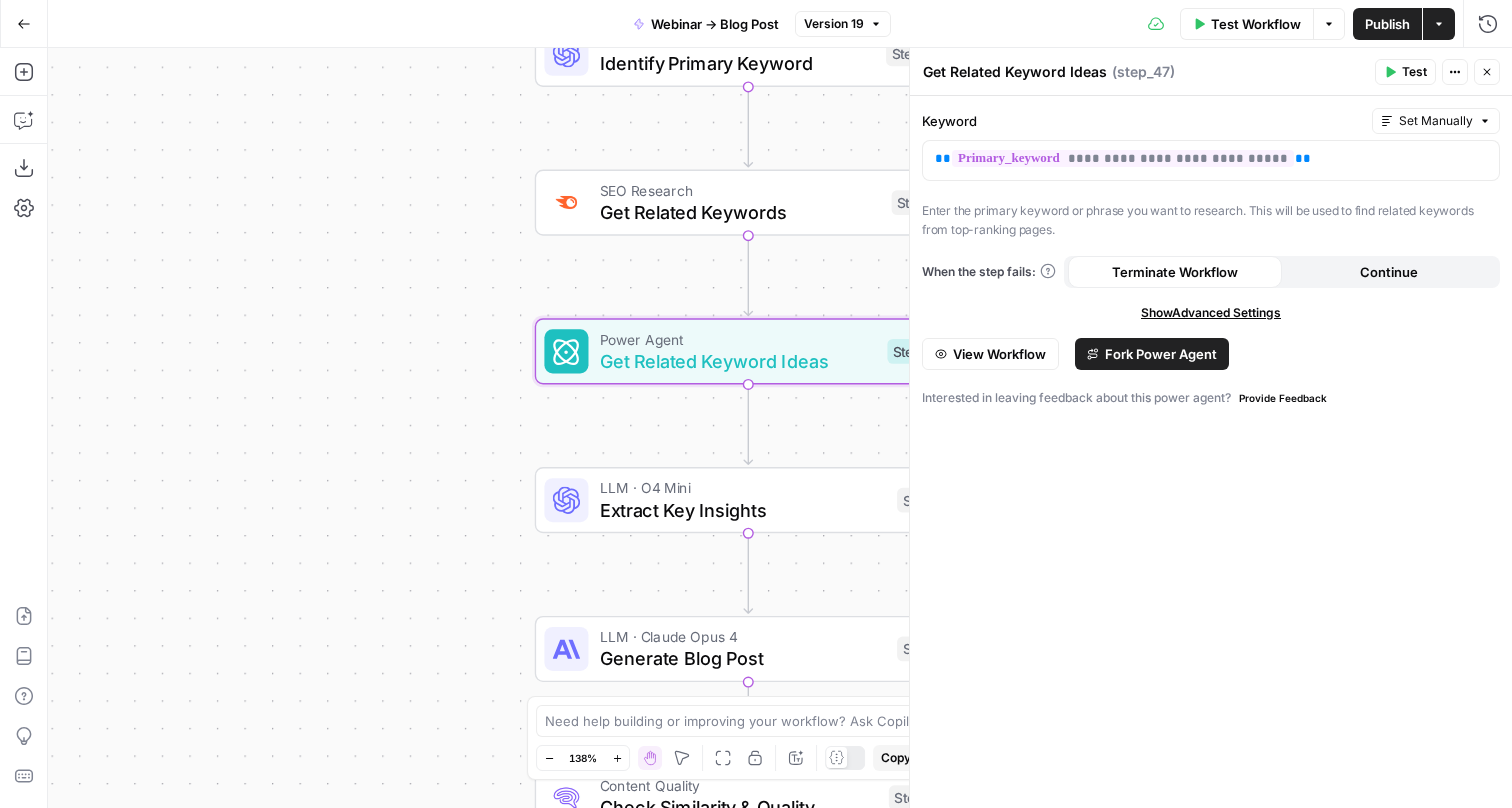 click on "Fork Power Agent" at bounding box center [1161, 354] 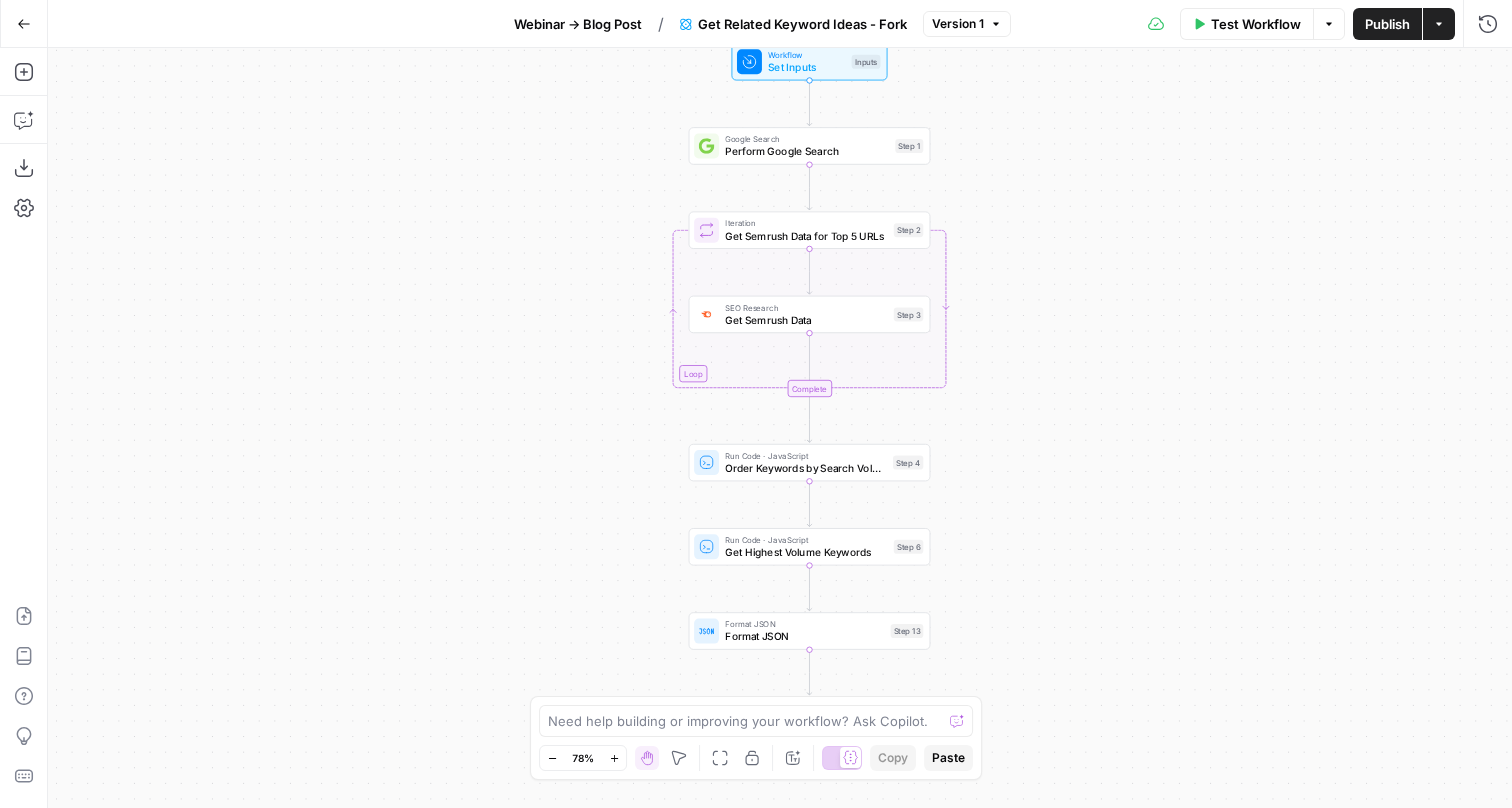 click on "Go Back" at bounding box center [24, 24] 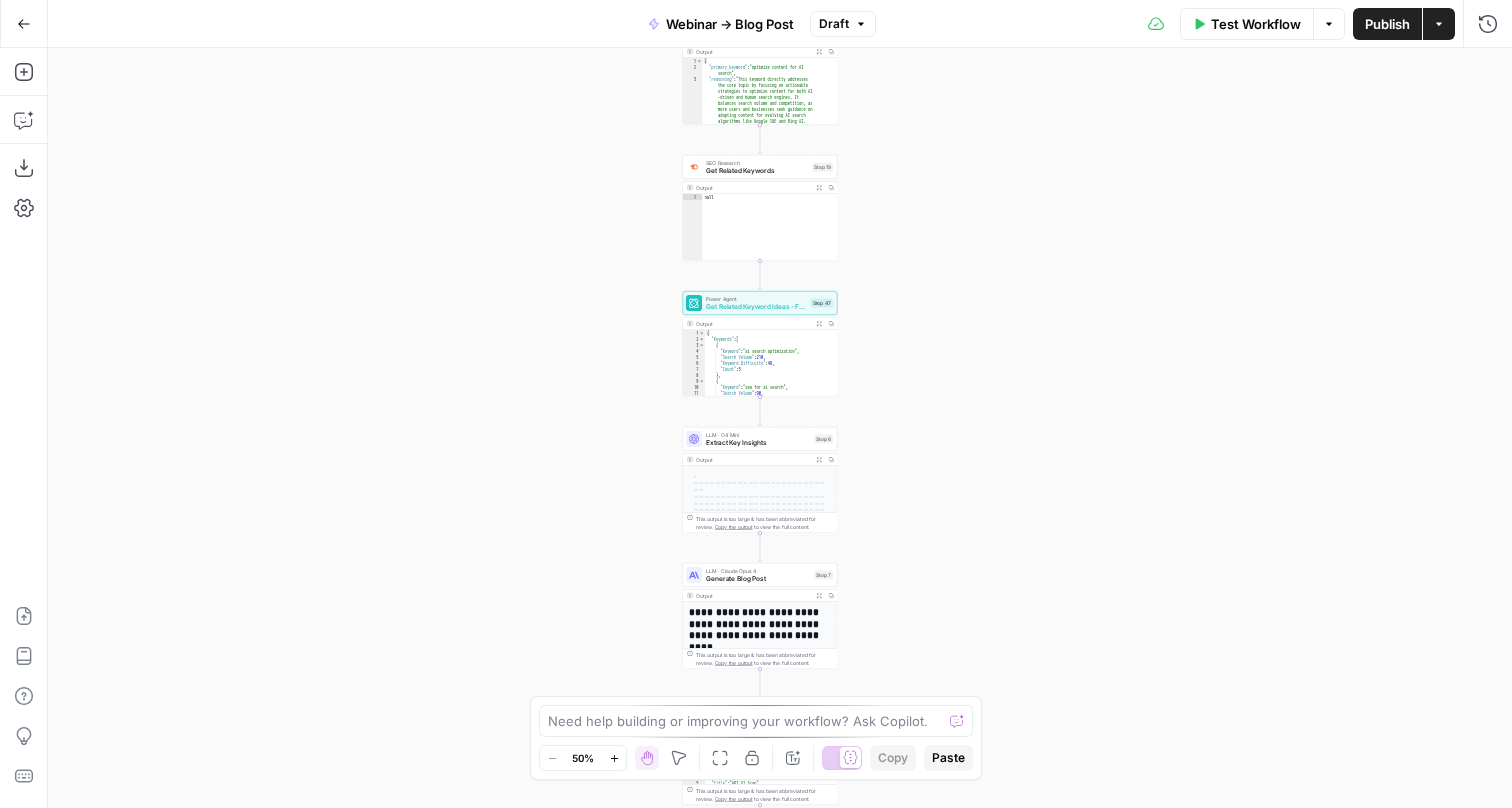 click at bounding box center [842, 758] 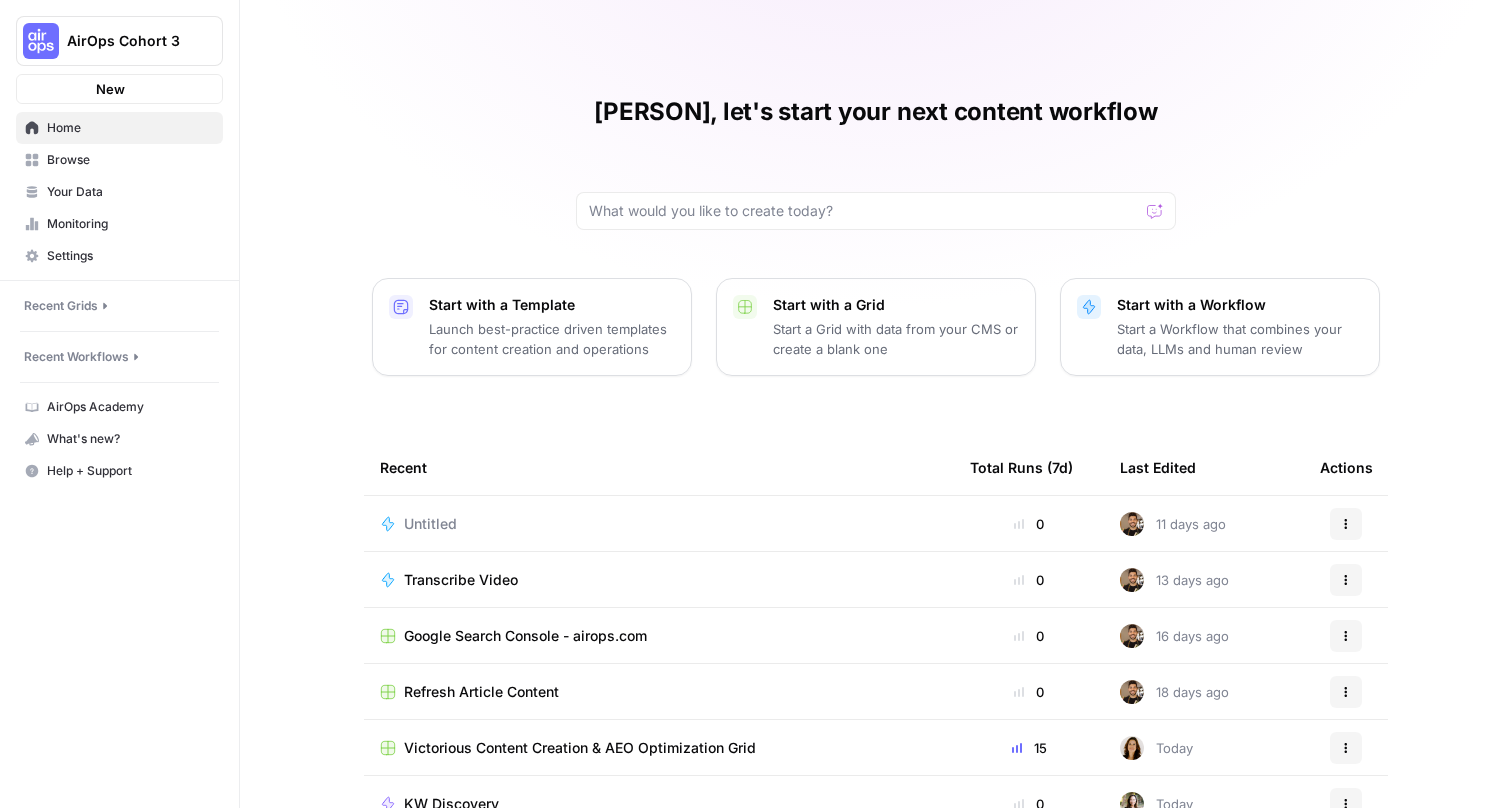 scroll, scrollTop: 0, scrollLeft: 0, axis: both 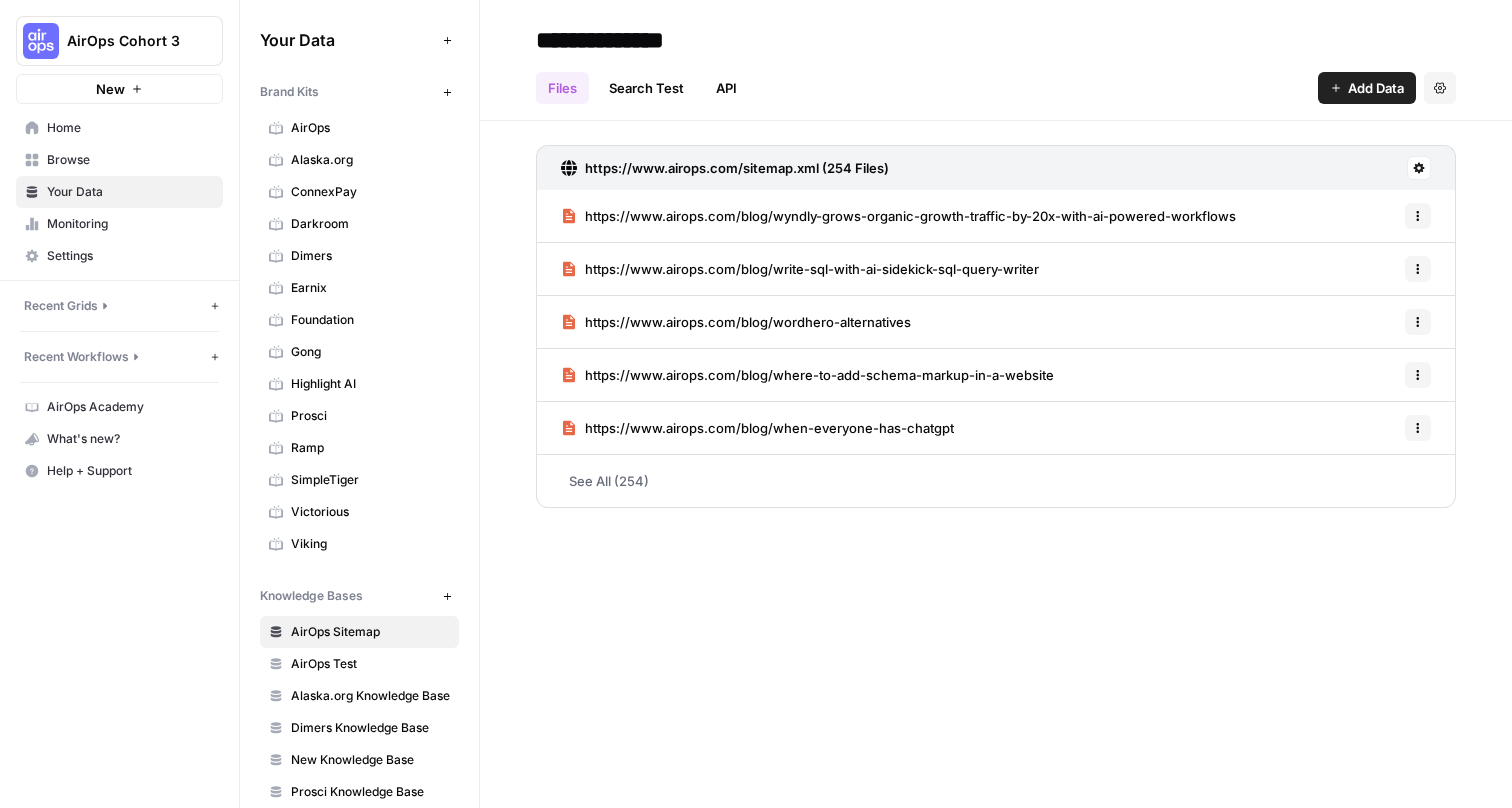 drag, startPoint x: 238, startPoint y: 9, endPoint x: 318, endPoint y: 131, distance: 145.89037 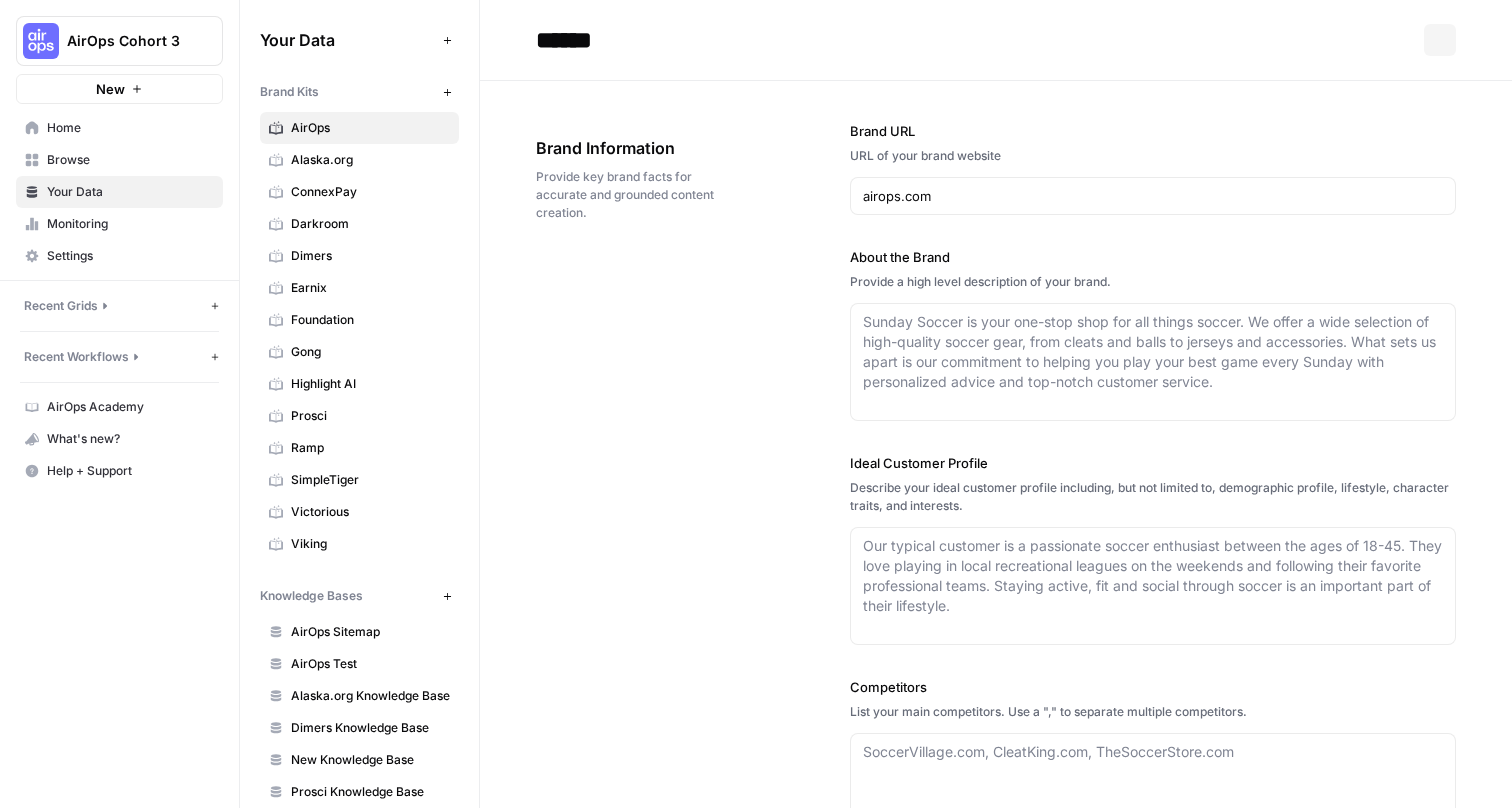 type on "AirOps provides AI-powered SEO and content operations solutions designed to help brands capture visibility in the evolving world of agentic and answer-engine search. The platform enables companies to scale content creation, maintain brand consistency, and optimize for both human readers and AI-driven search engines. AirOps offers expert guidance, AI-driven workflows, and tools for structuring, reviewing, and updating content to drive measurable growth in organic traffic and conversions. By centralizing content operations and integrating with marketing stacks, AirOps helps businesses stay ahead in a rapidly changing digital environment." 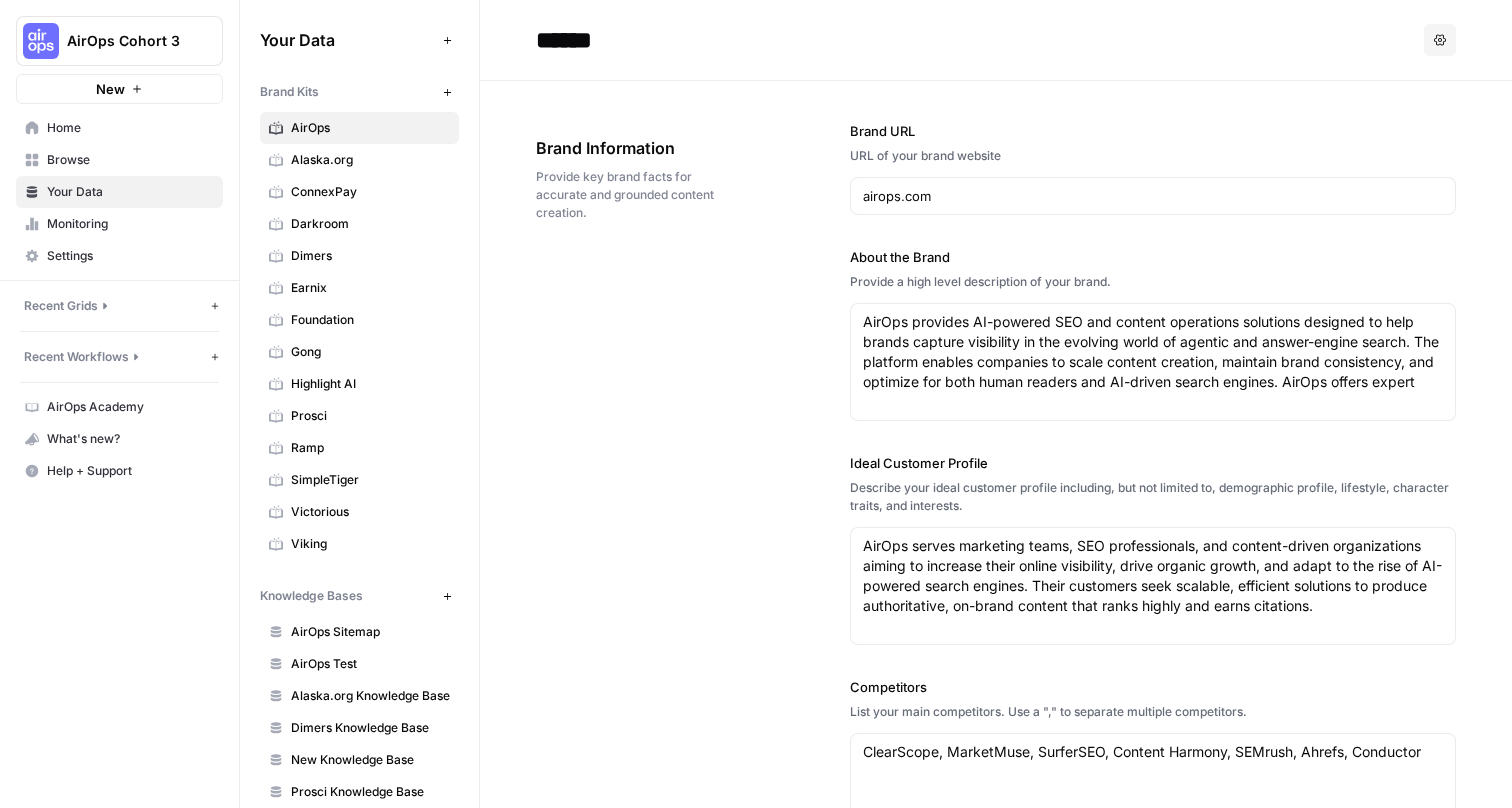 click on "Alaska.org" at bounding box center [370, 160] 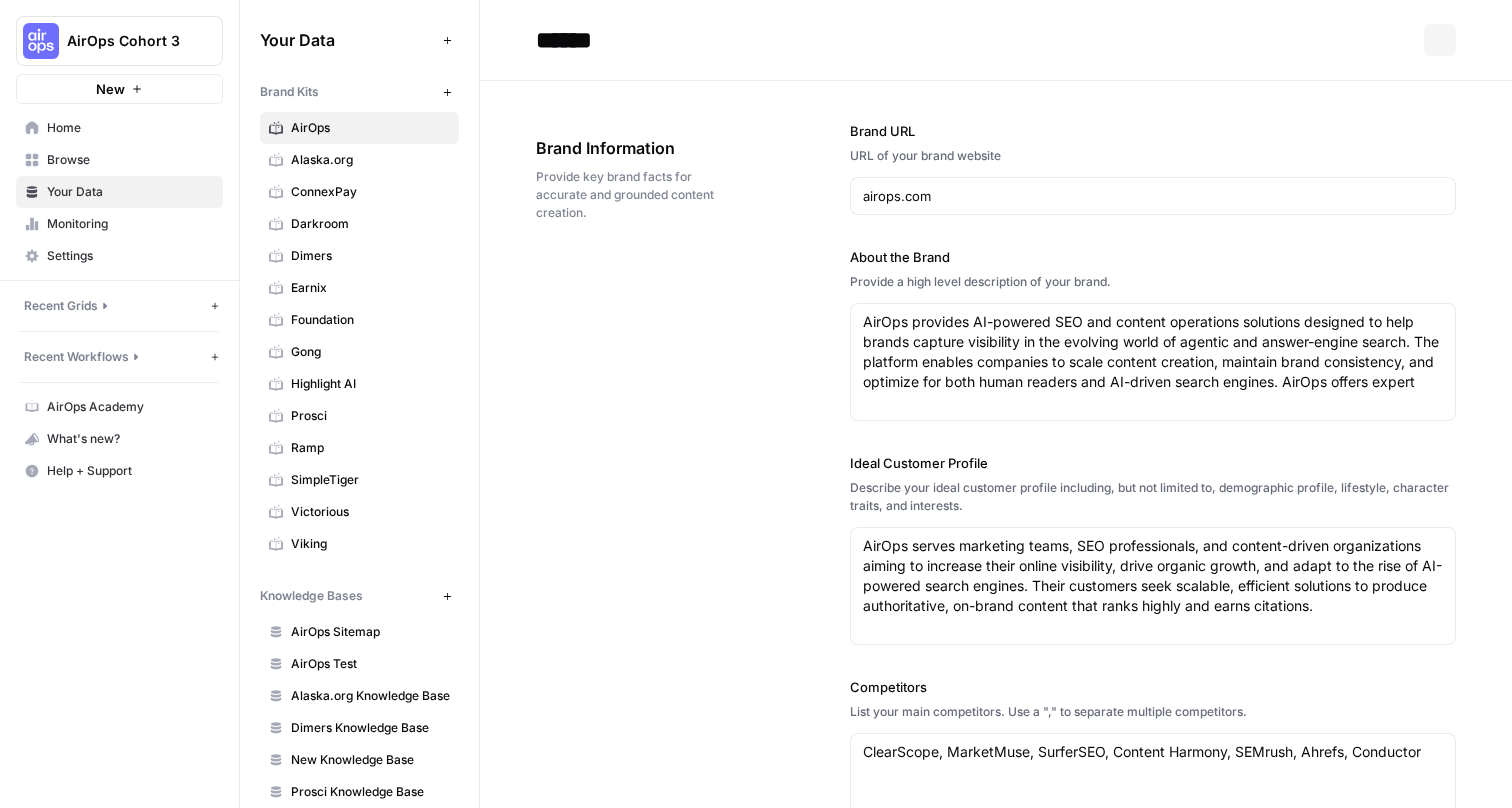 type 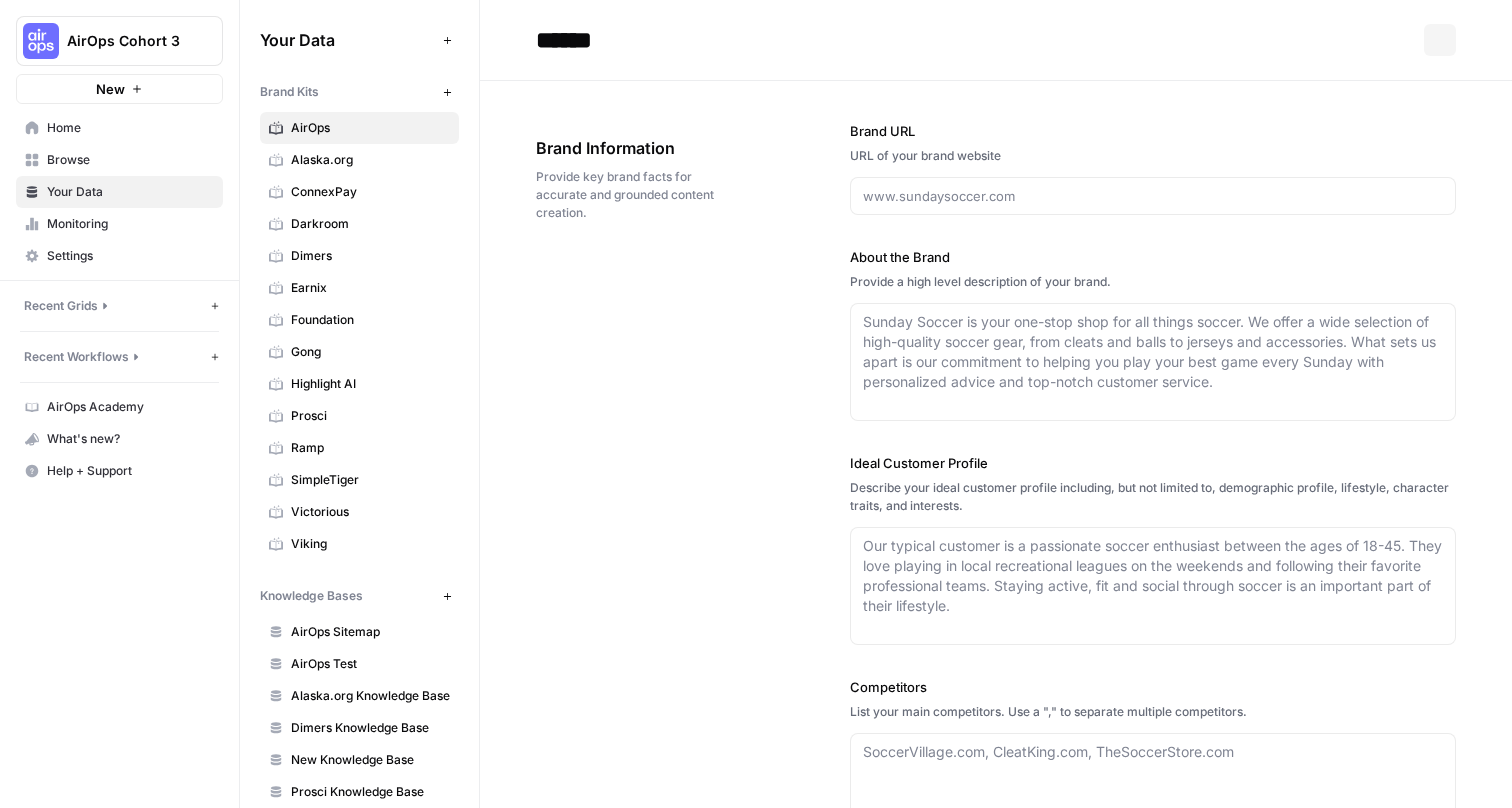 type on "[STATE].org" 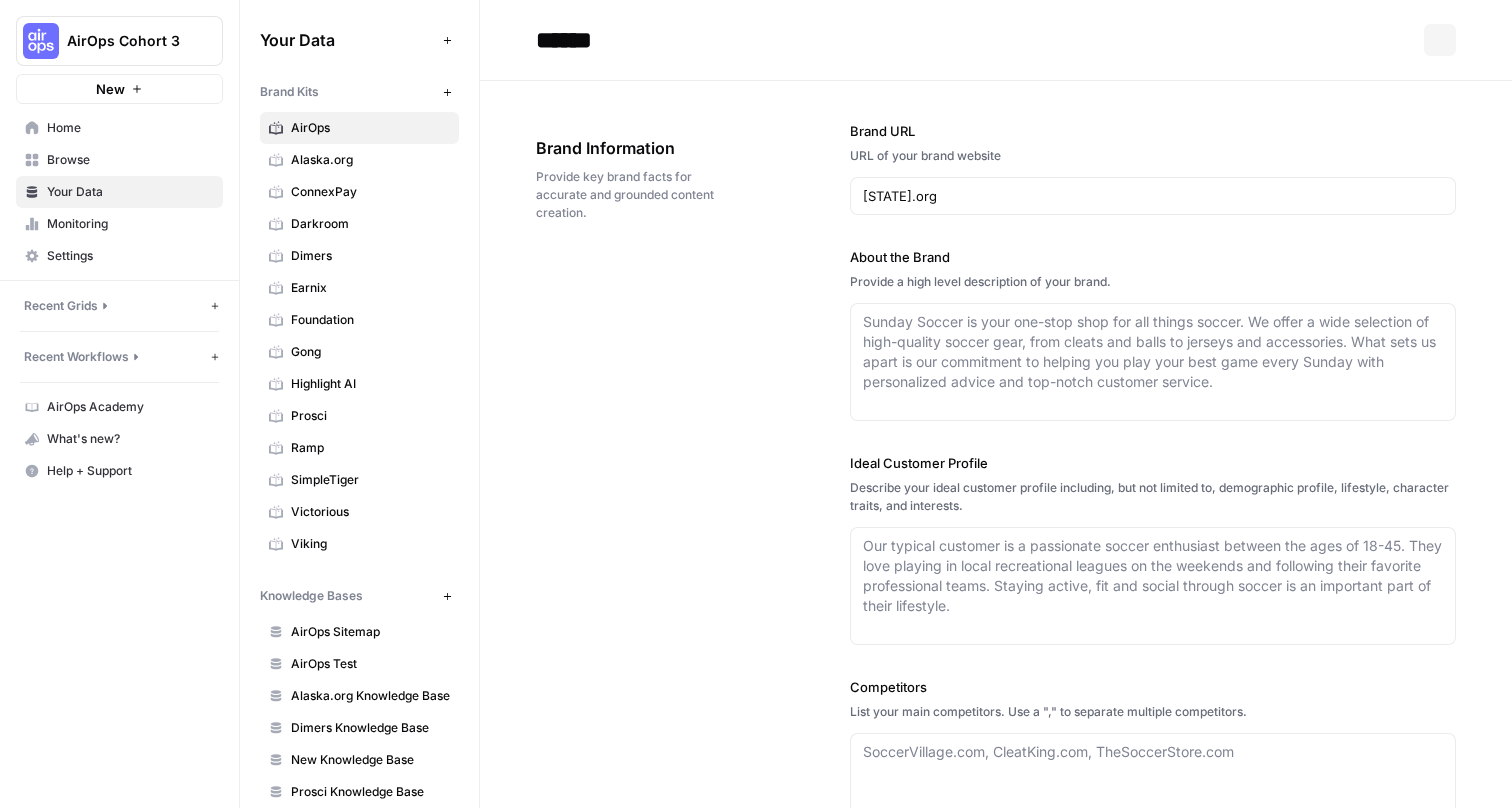 type on "[STATE].org is a trusted resource dedicated to helping travelers plan memorable vacations to [STATE]. The company offers expert advice, detailed trip planning resources, and comprehensive guides to destinations, activities, and accommodations throughout the [STATE]. With insights from local [STATE]ns, [STATE].org provides up-to-date information on the best times to visit, how to get around, and what to experience, ensuring visitors make the most of their trip. The platform features curated itineraries, maps, and recommendations for both popular attractions and off-the-beaten-path adventures." 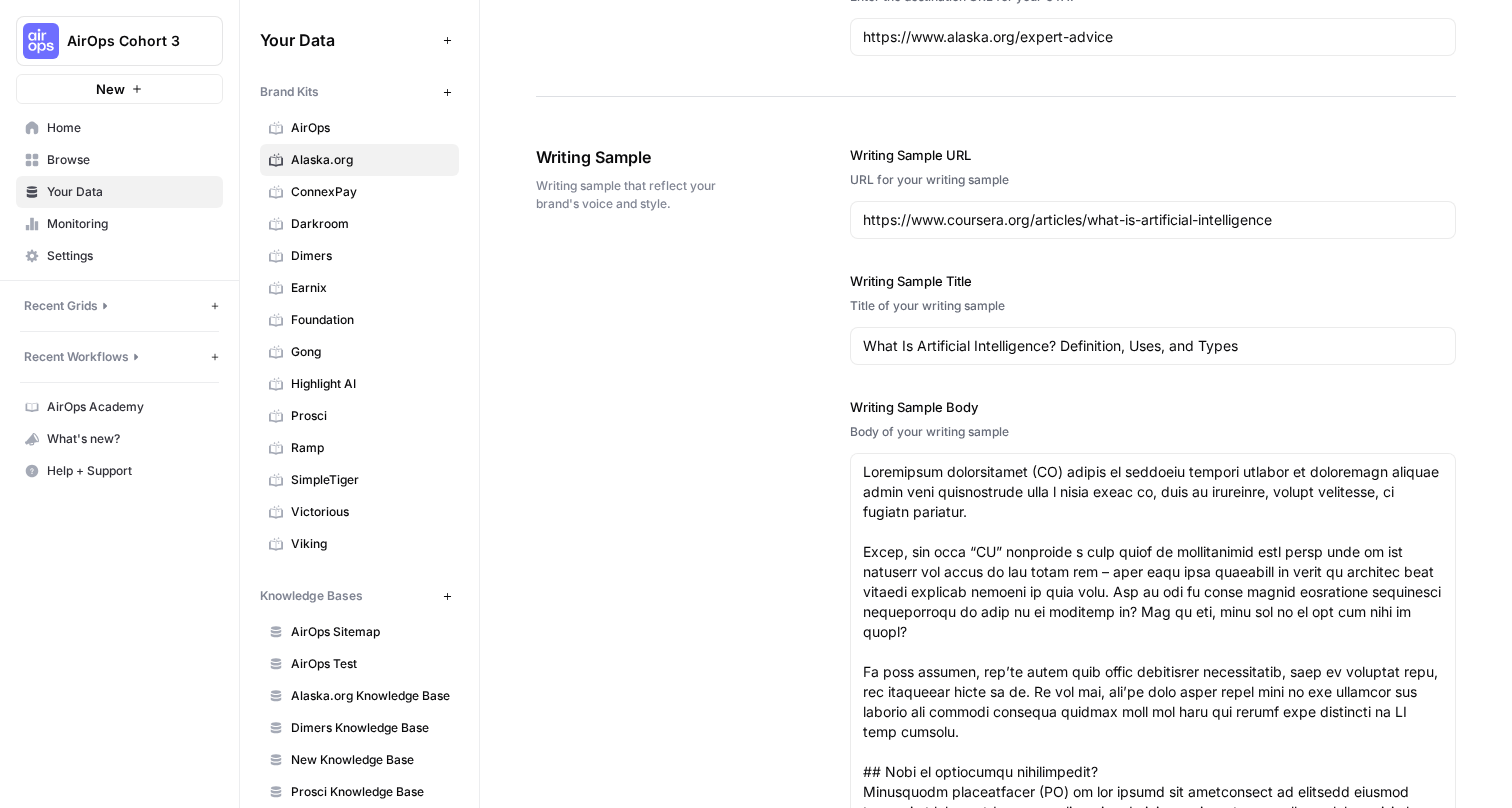 scroll, scrollTop: 2122, scrollLeft: 0, axis: vertical 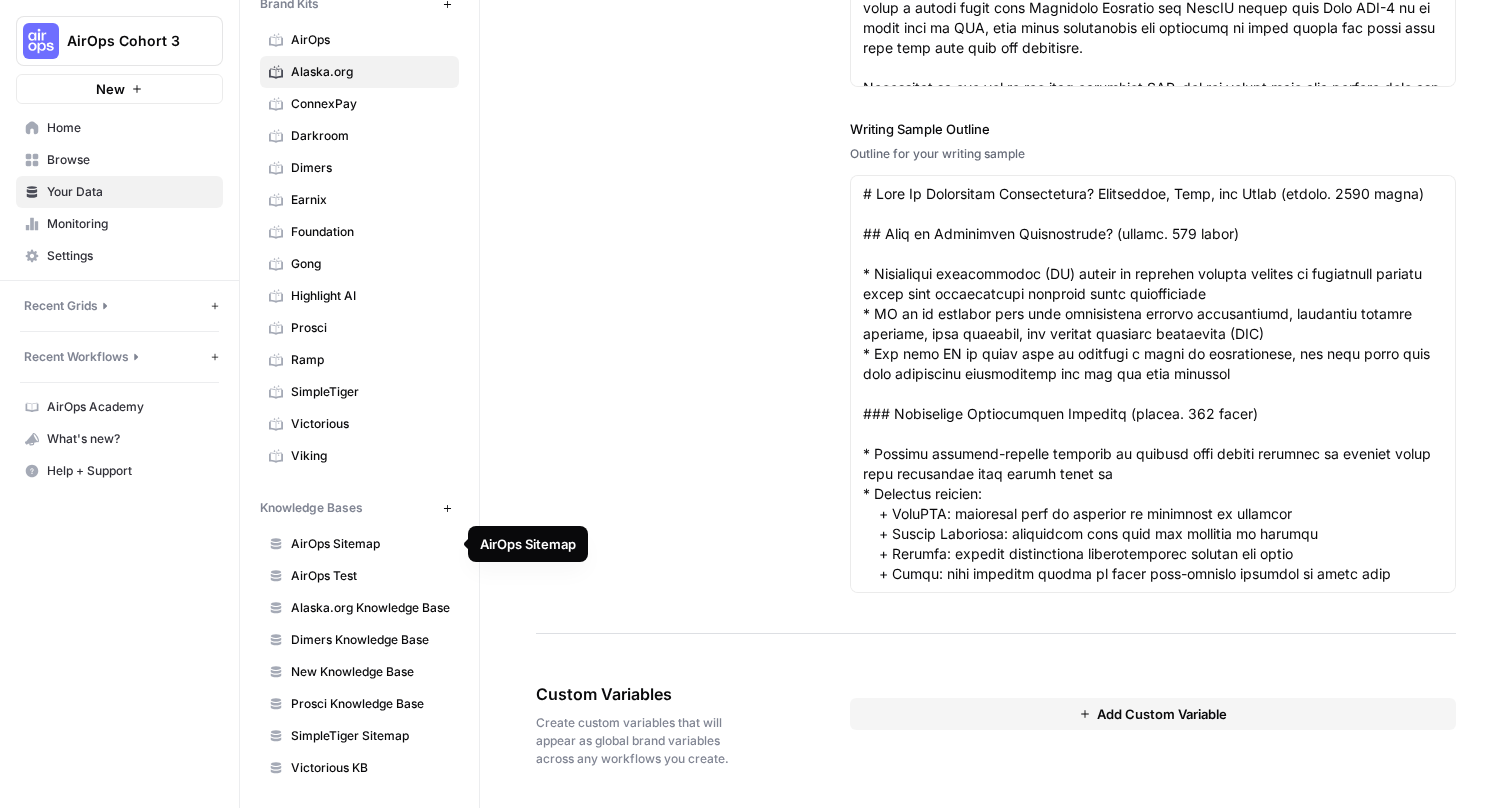 click on "AirOps Sitemap" at bounding box center [370, 544] 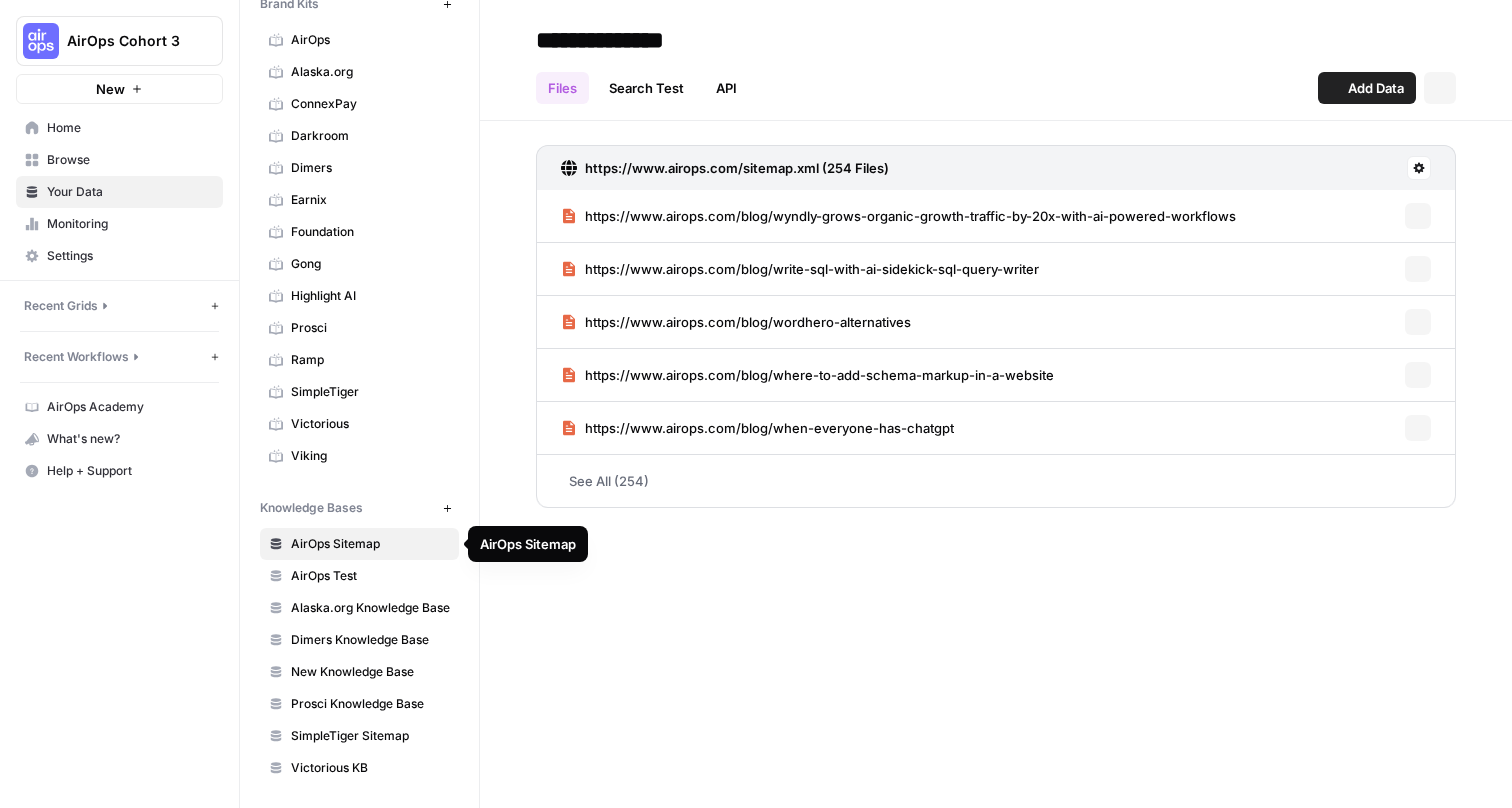 scroll, scrollTop: 0, scrollLeft: 0, axis: both 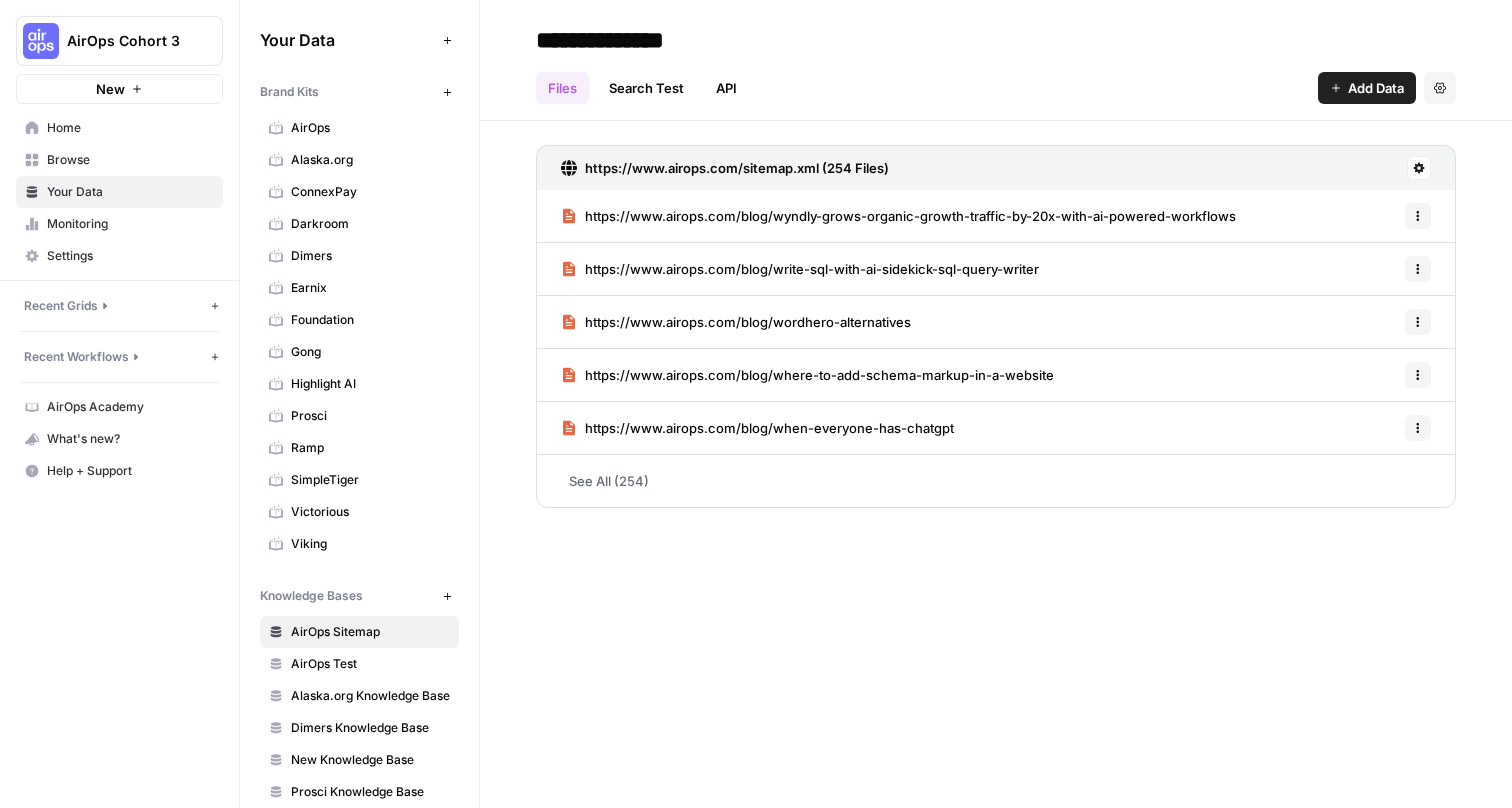 click on "Your Data" at bounding box center [130, 192] 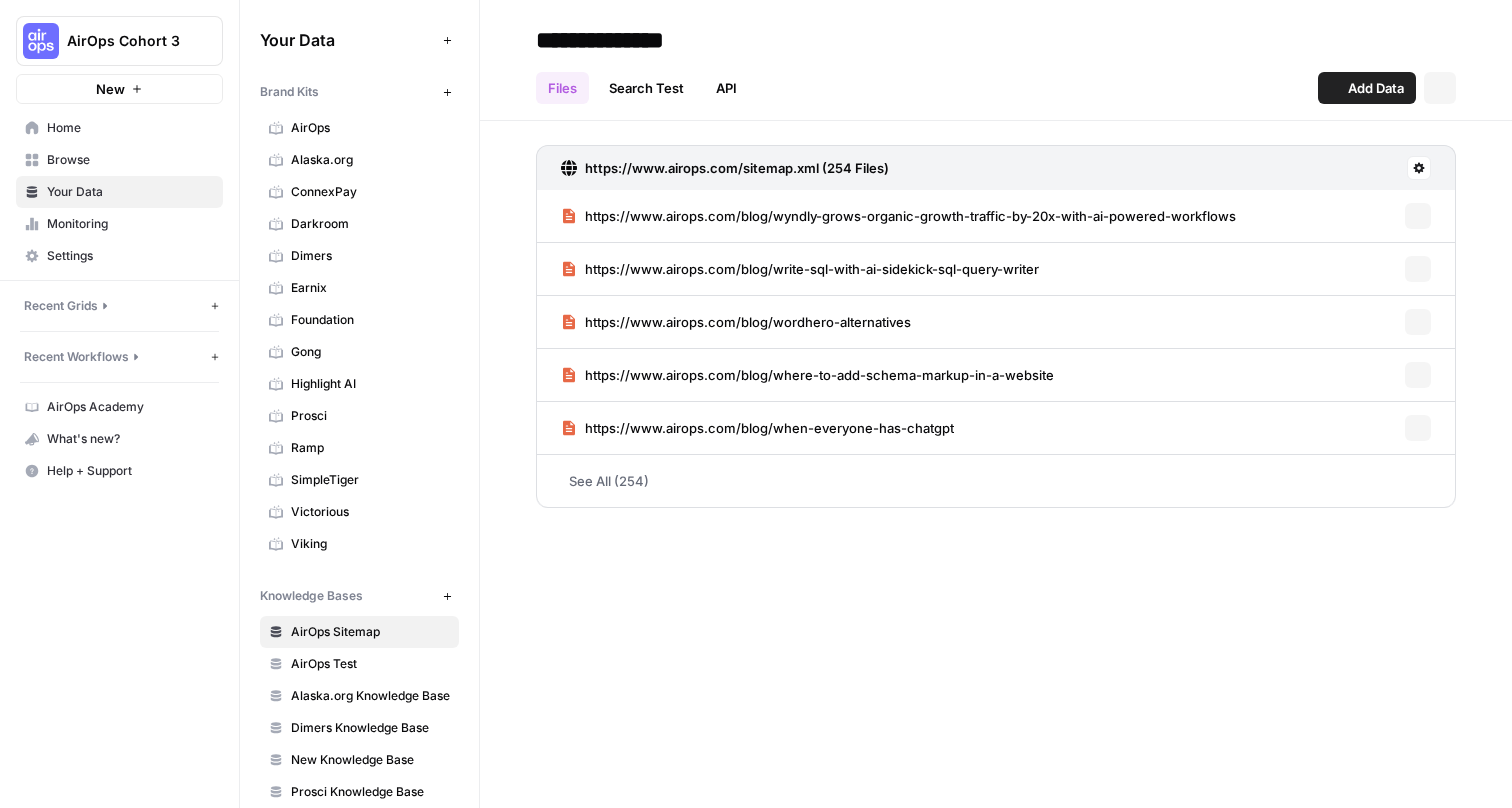 click on "Browse" at bounding box center (119, 160) 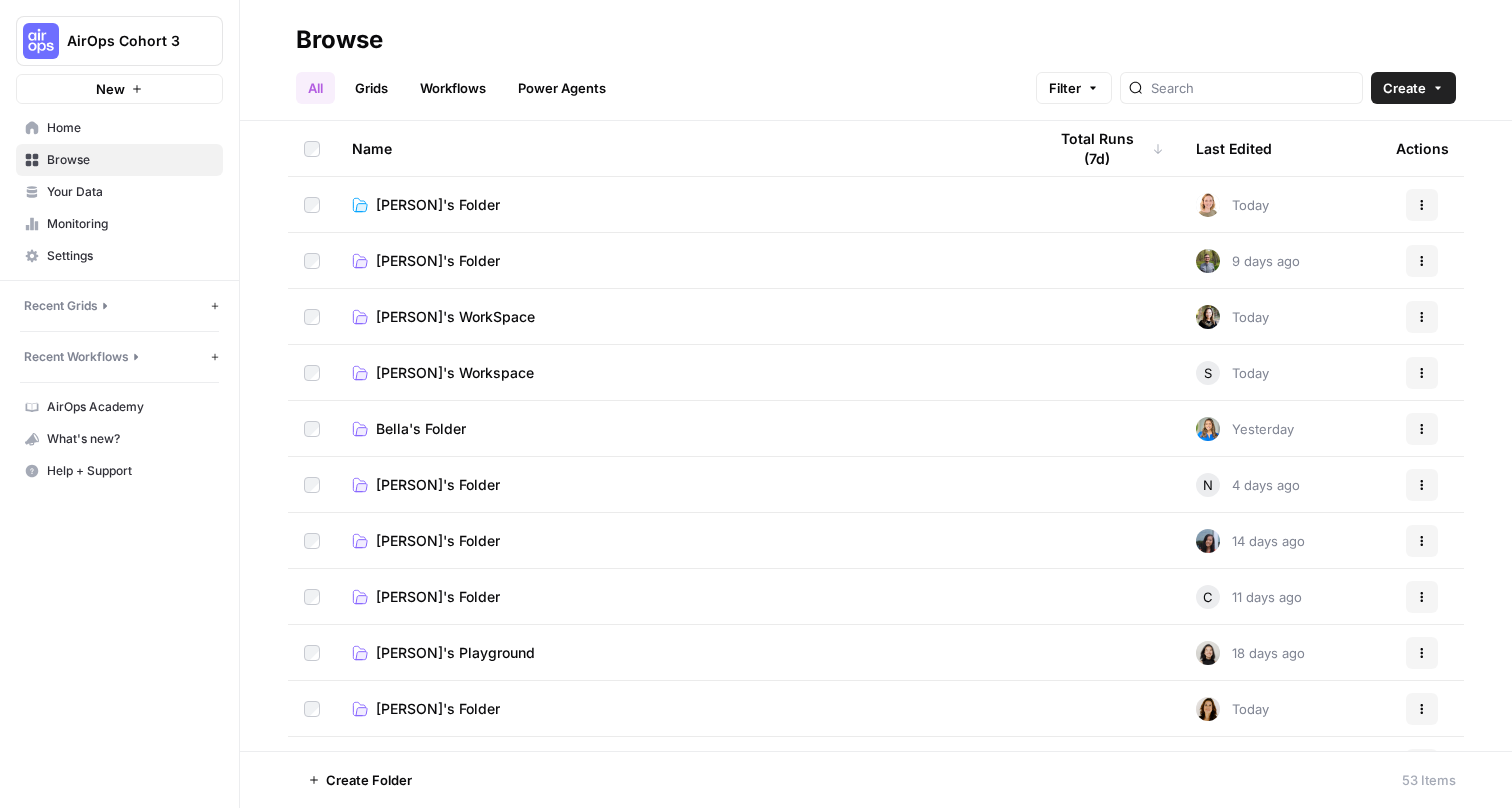 click on "Grids" at bounding box center (371, 88) 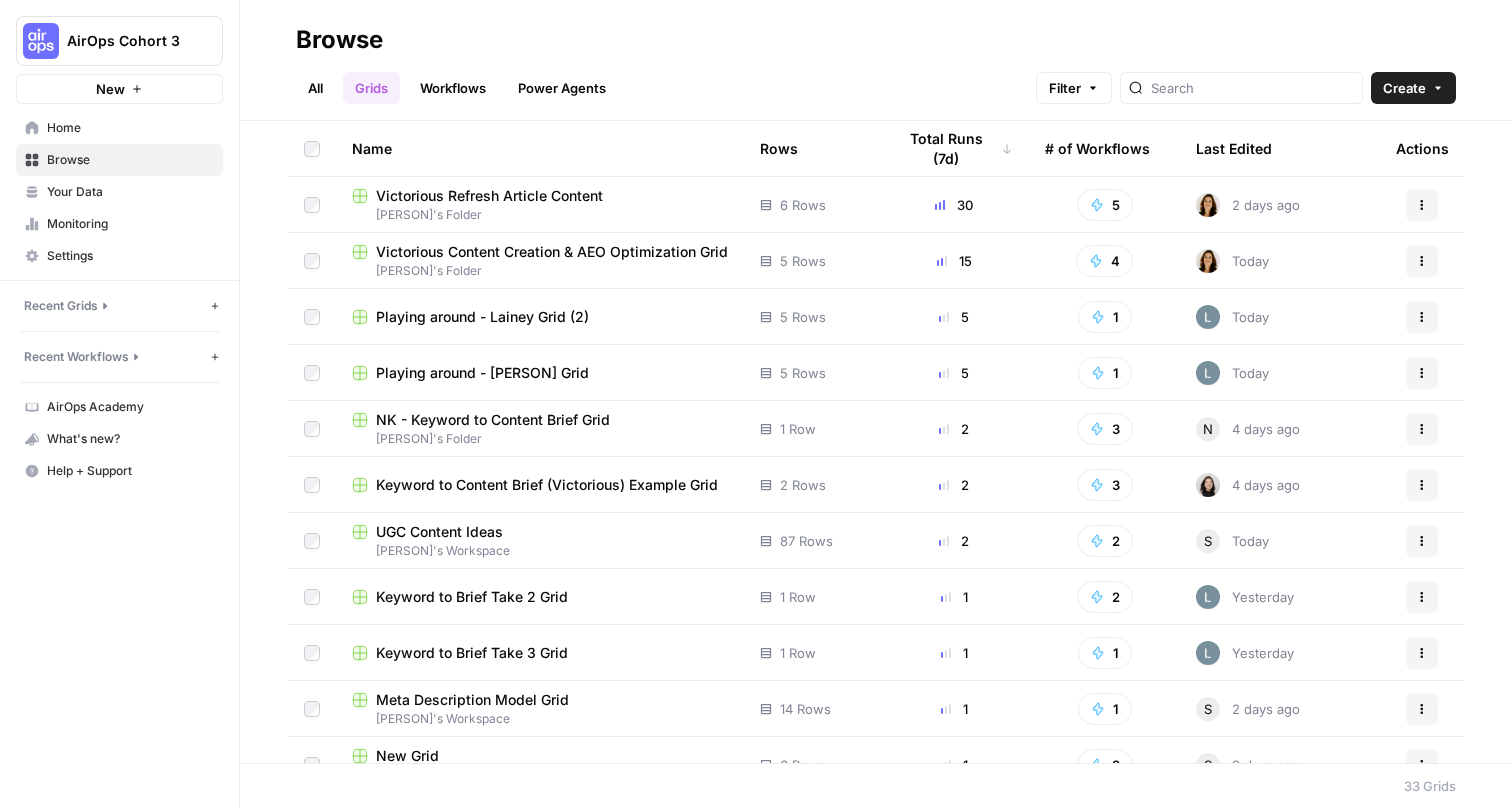 scroll, scrollTop: -1, scrollLeft: 0, axis: vertical 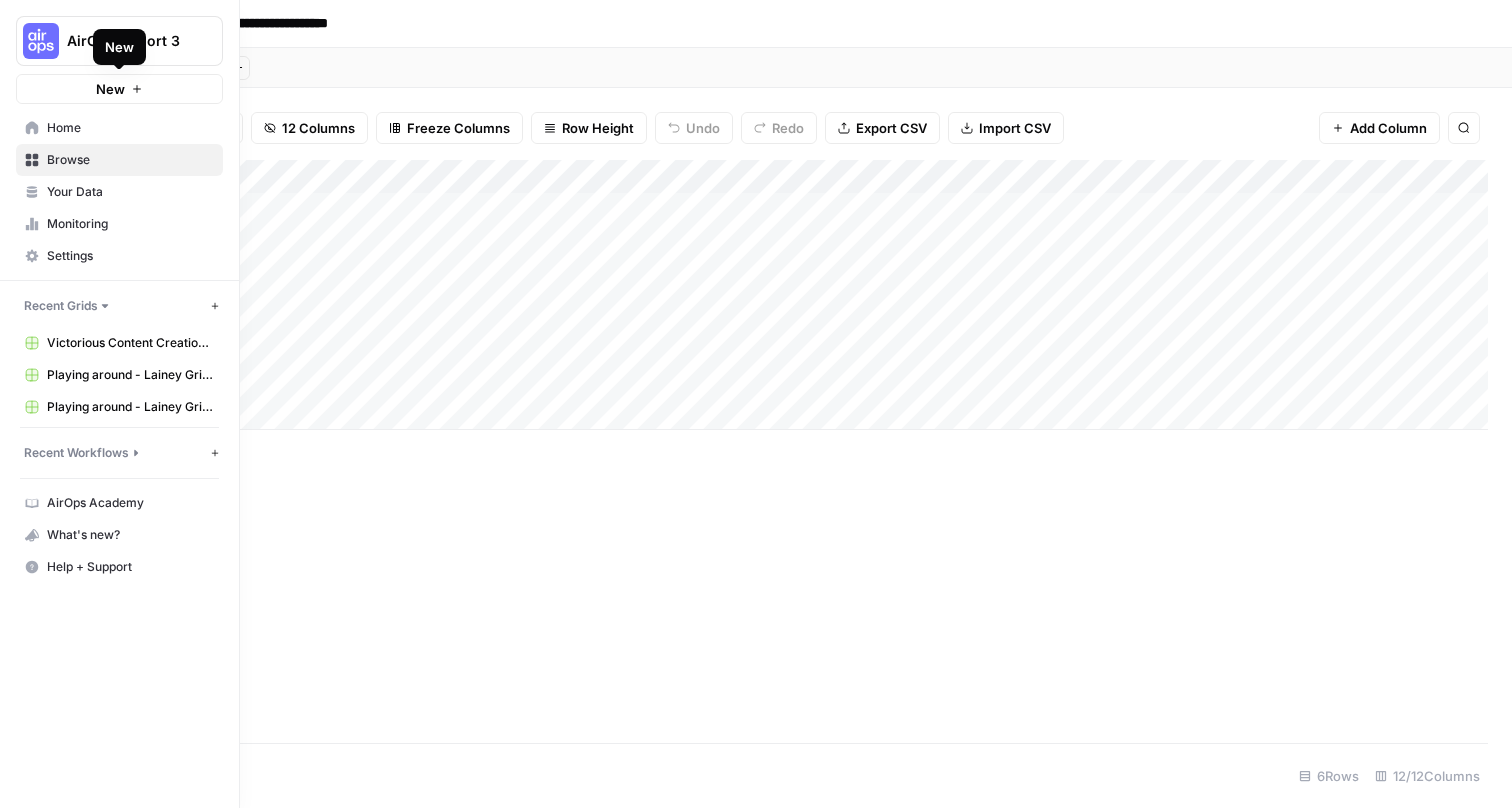 click on "Home" at bounding box center (130, 128) 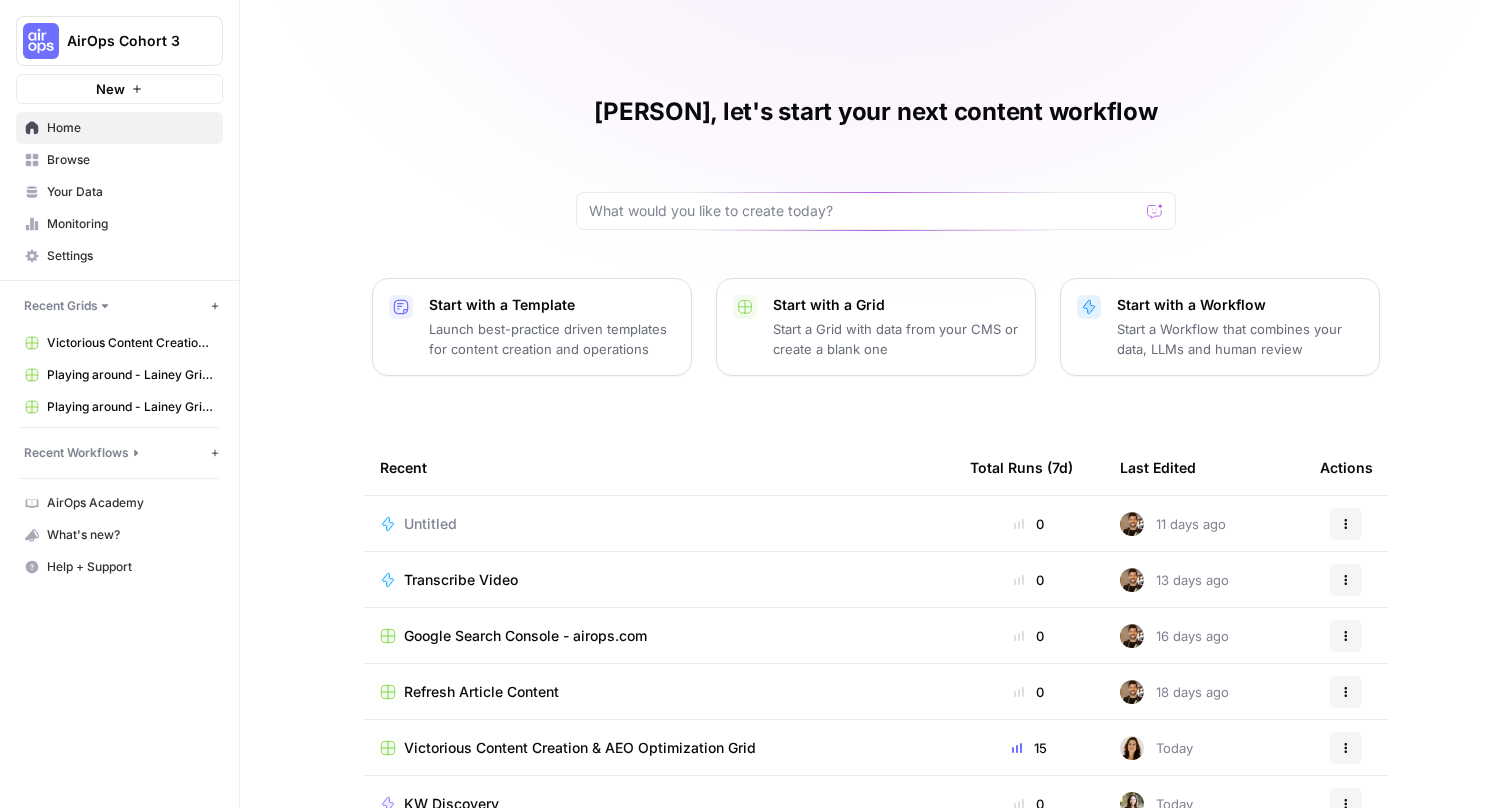 click 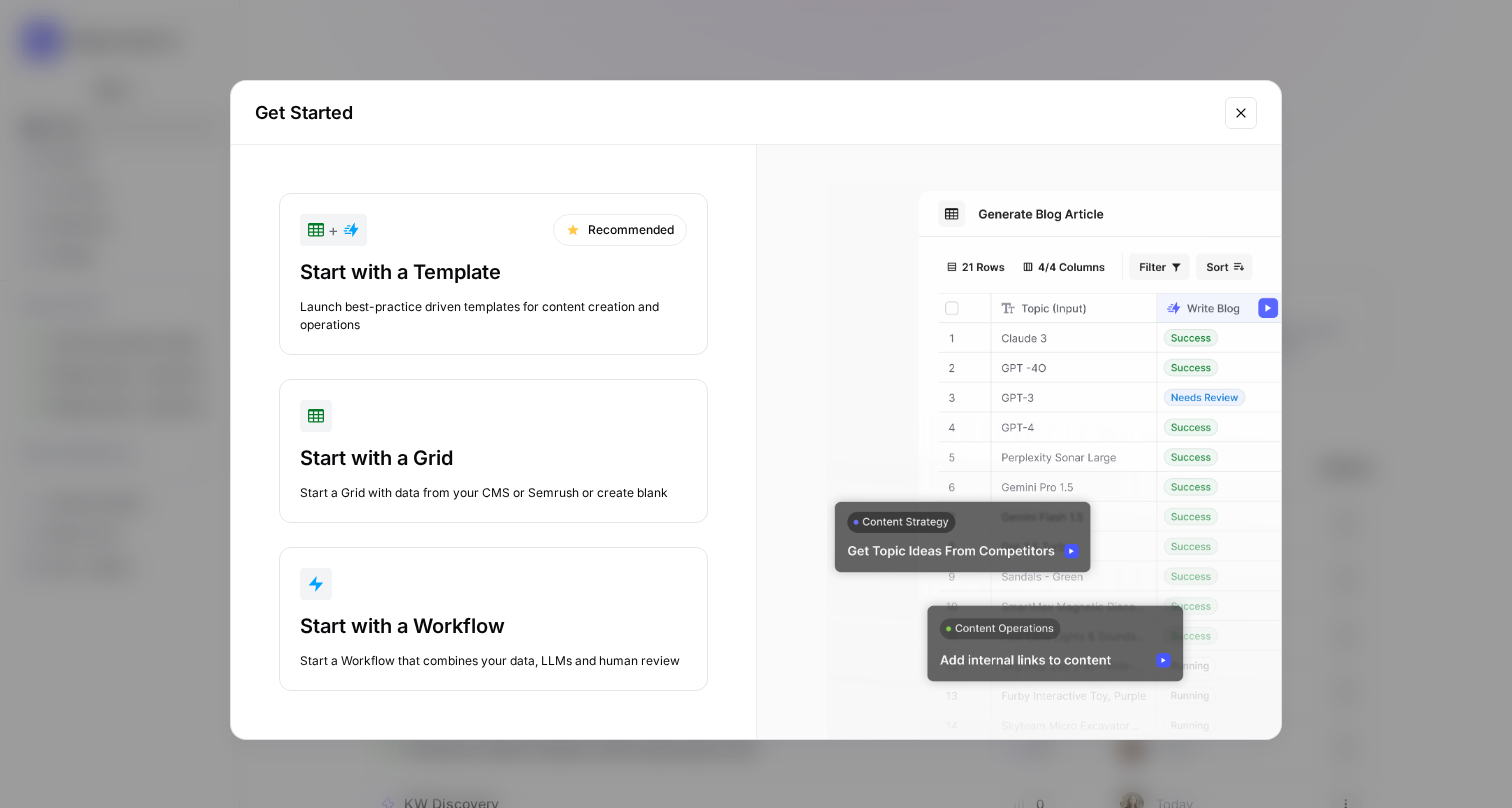 click on "Start with a Template" at bounding box center (493, 272) 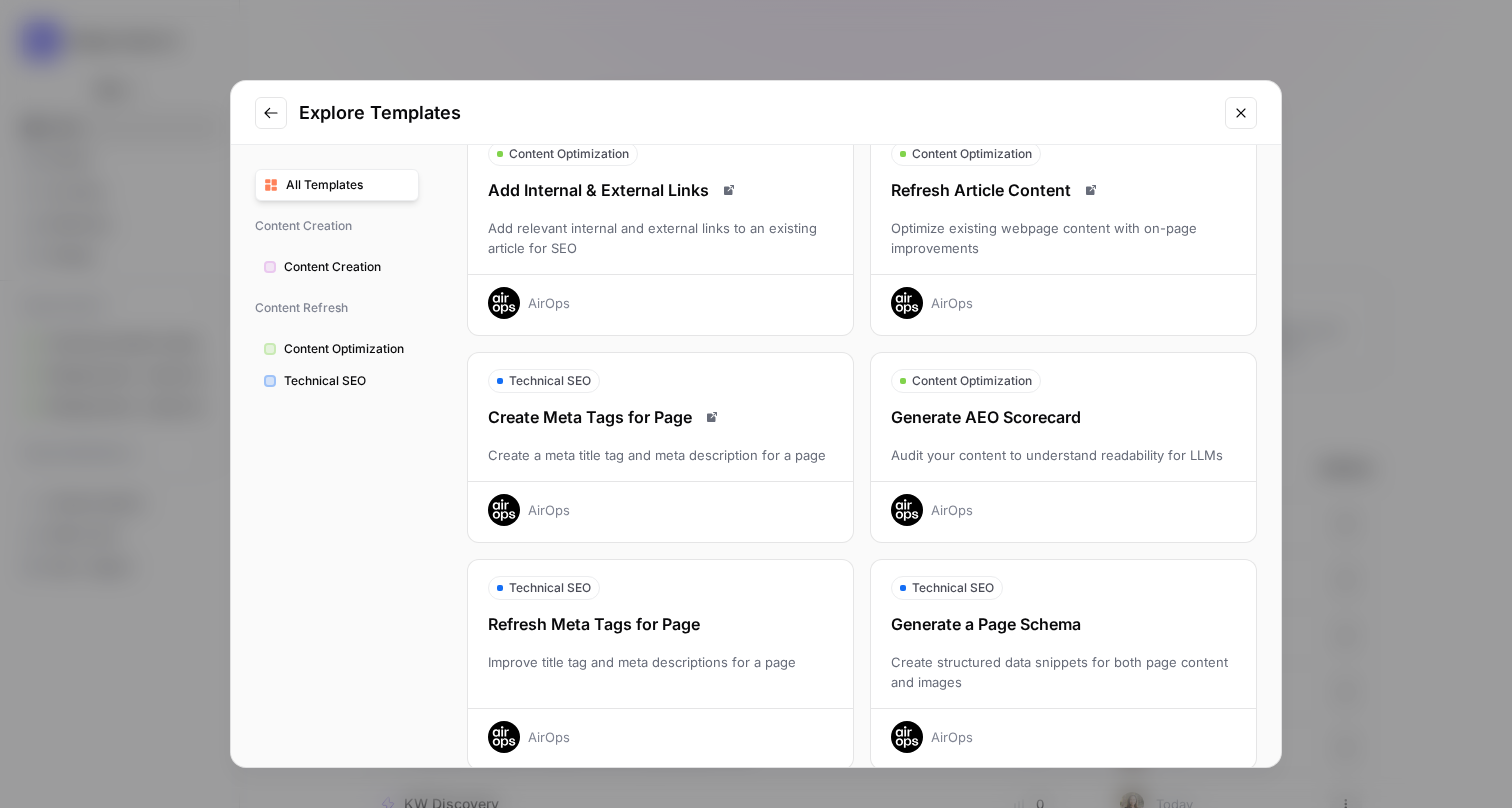 scroll, scrollTop: 312, scrollLeft: 0, axis: vertical 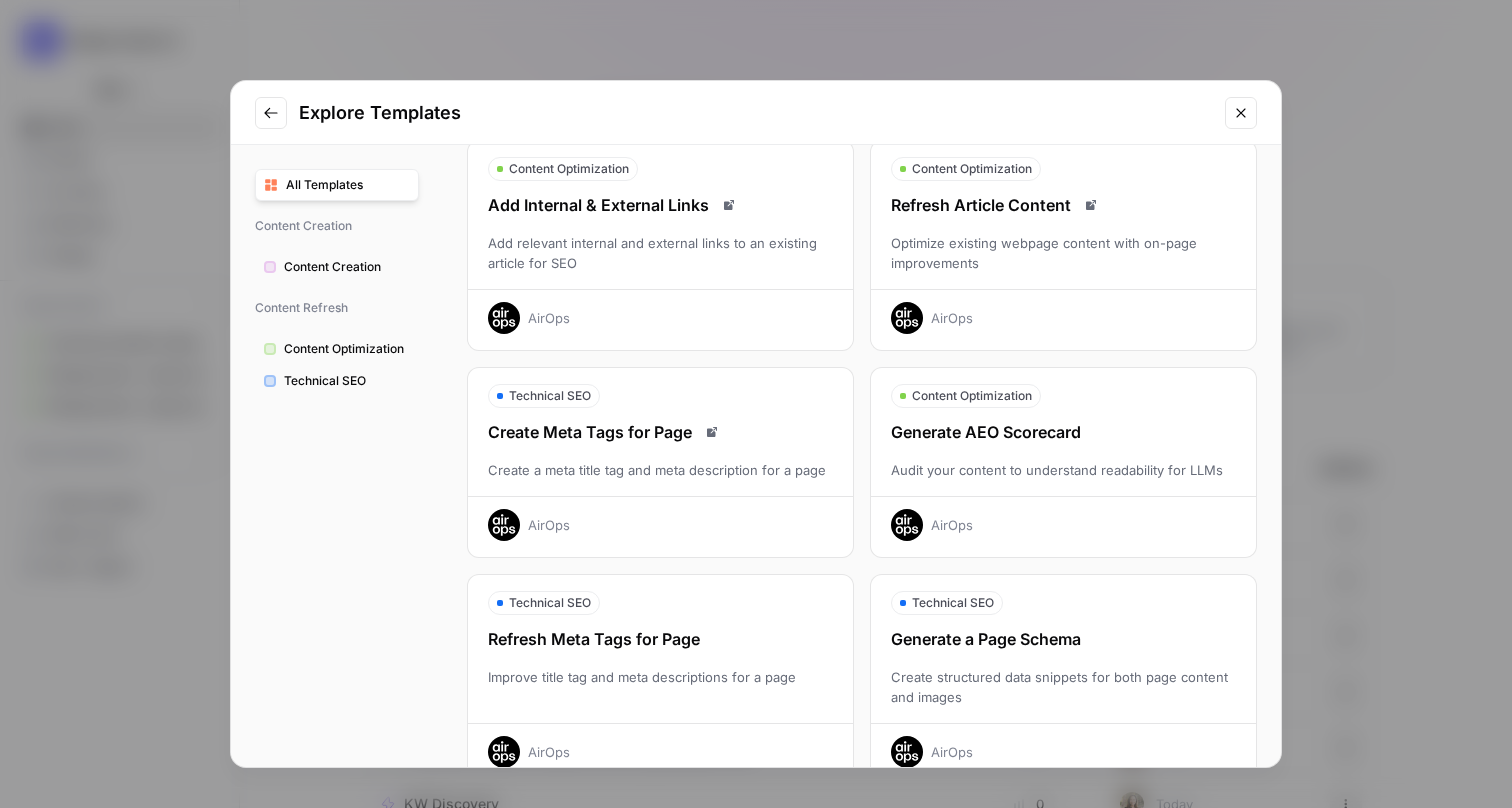 click on "Optimize existing webpage content with on-page improvements" at bounding box center (1063, 253) 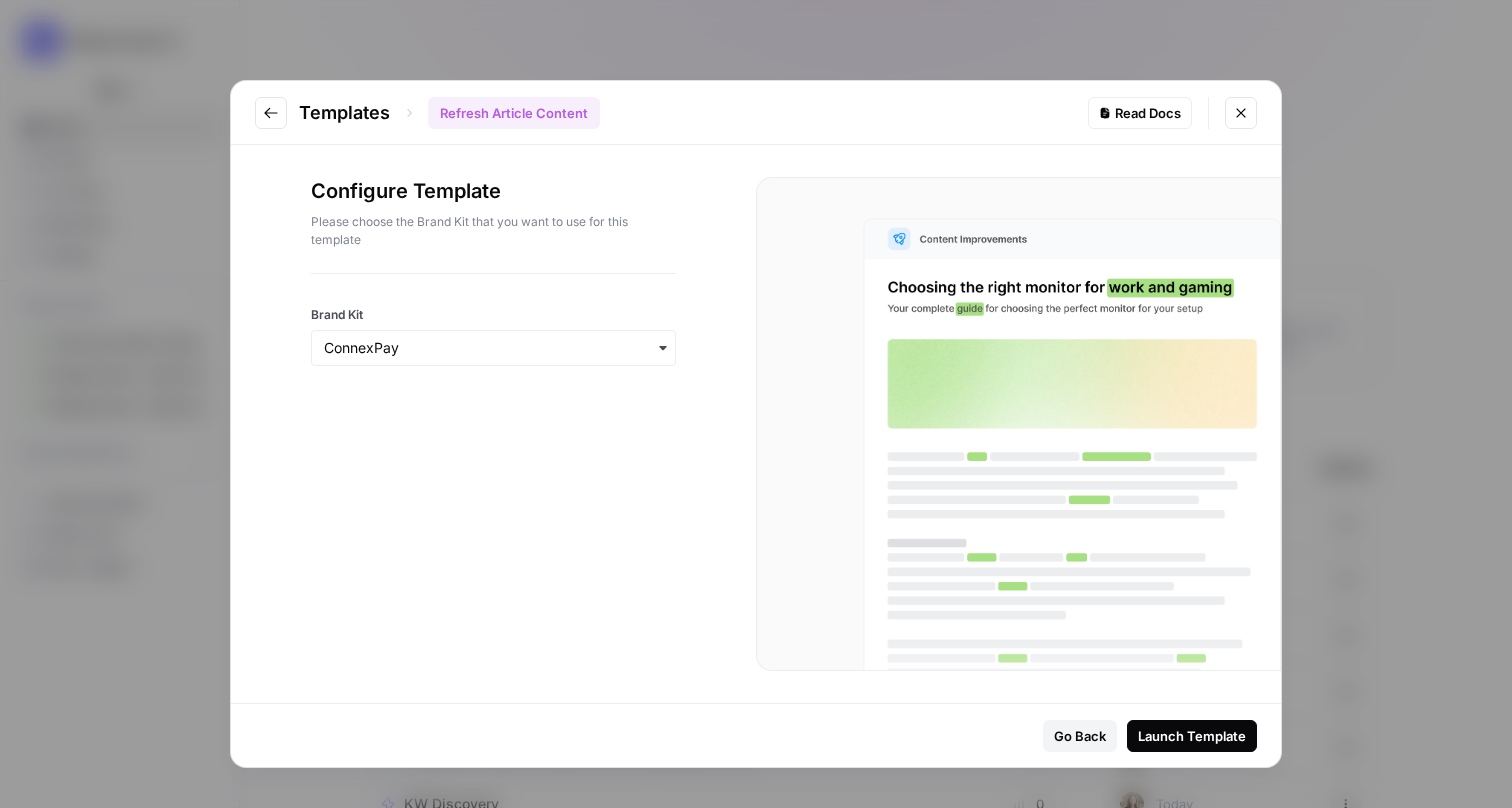 click on "Launch Template" at bounding box center (1192, 736) 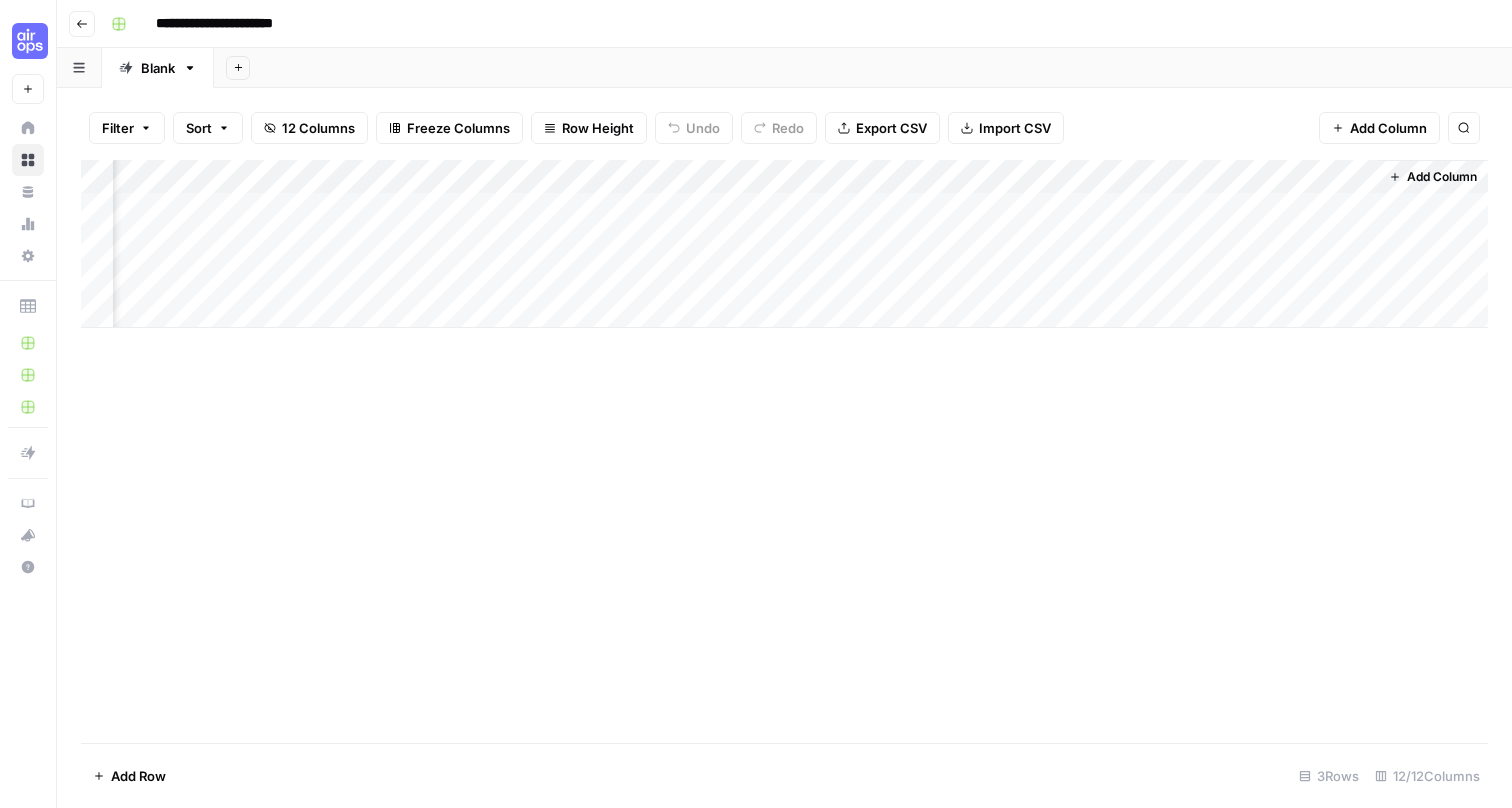 scroll, scrollTop: 0, scrollLeft: 1605, axis: horizontal 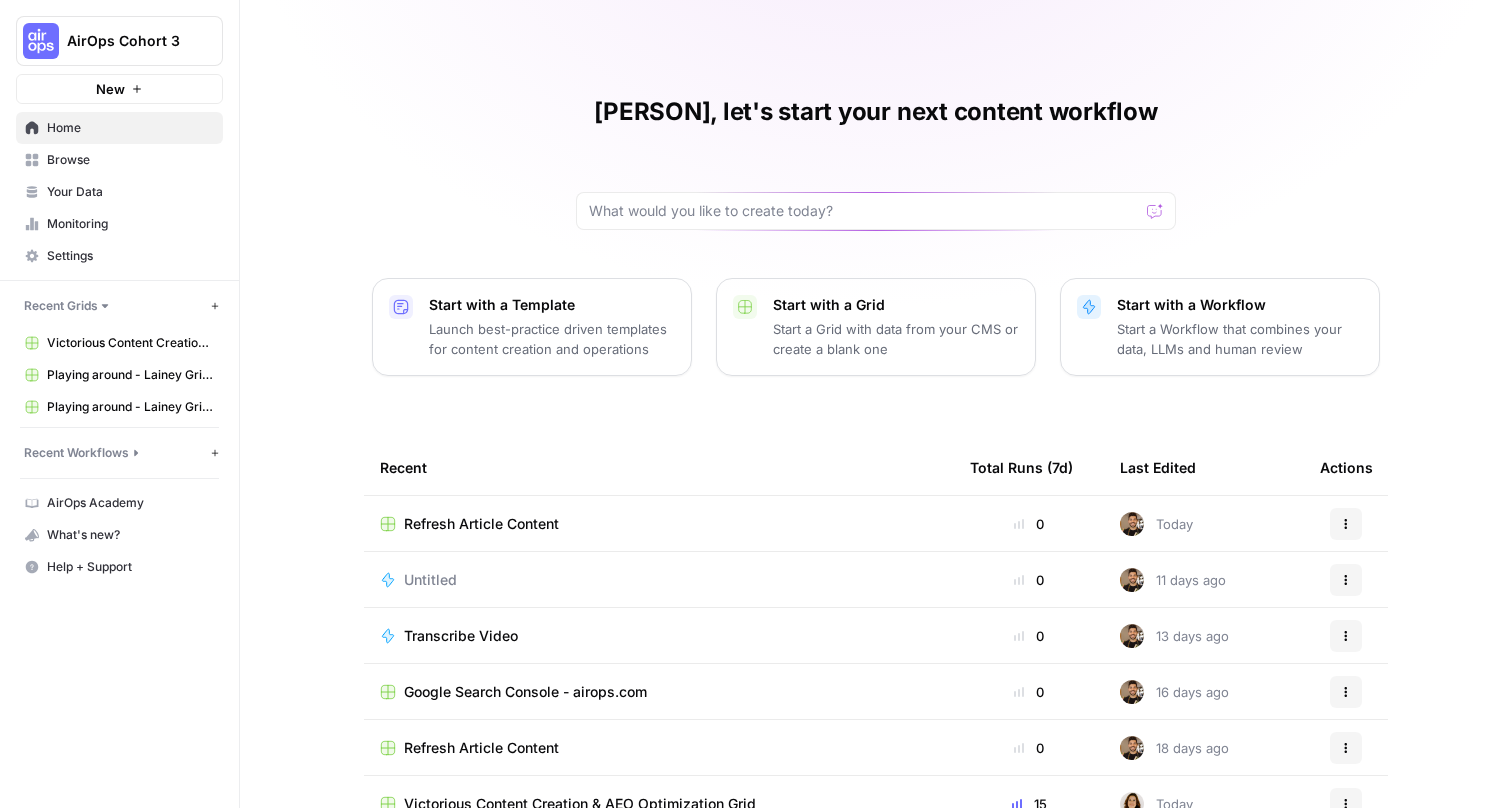 click on "Transcribe Video" at bounding box center (461, 636) 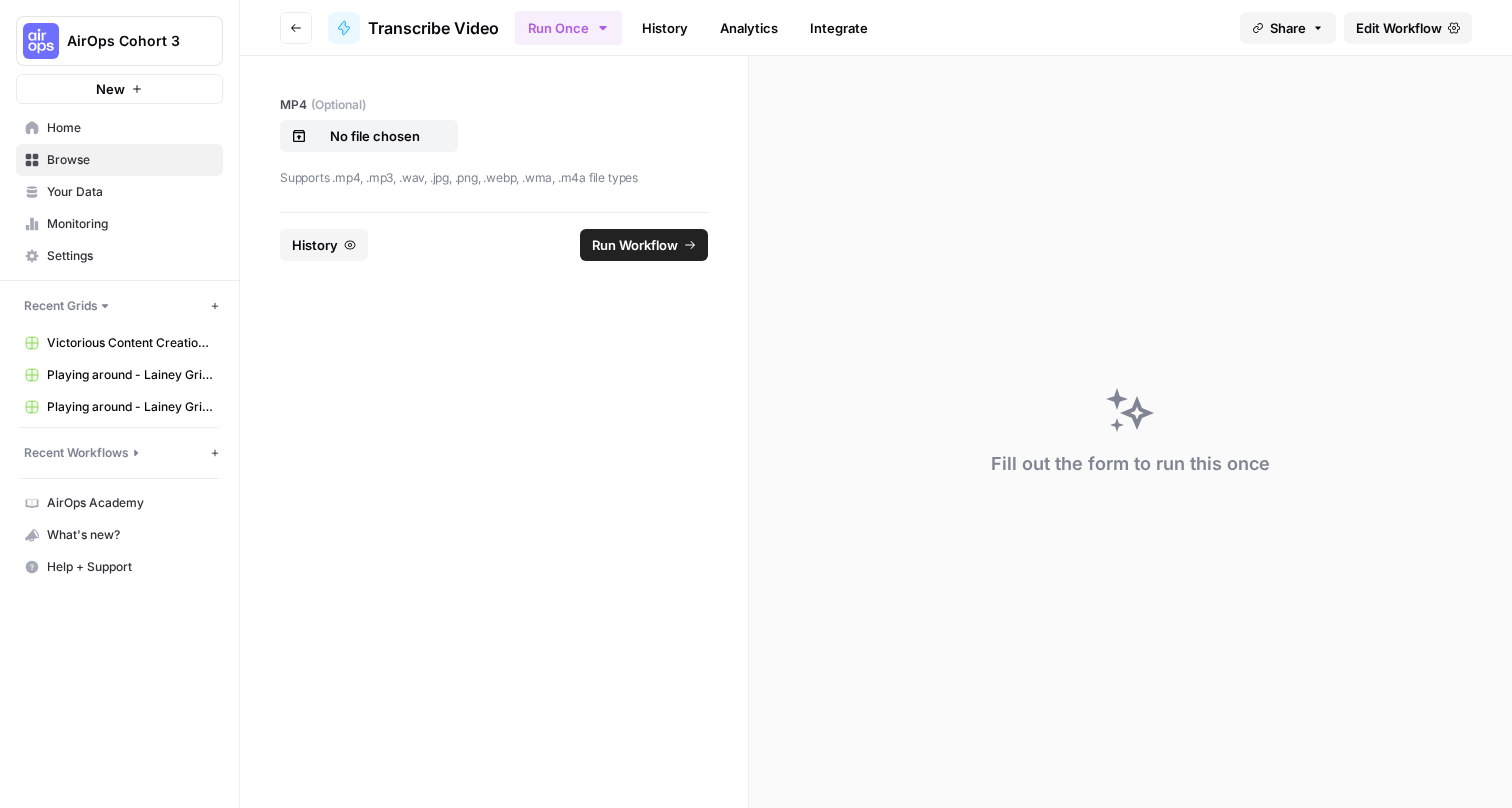 scroll, scrollTop: 0, scrollLeft: 0, axis: both 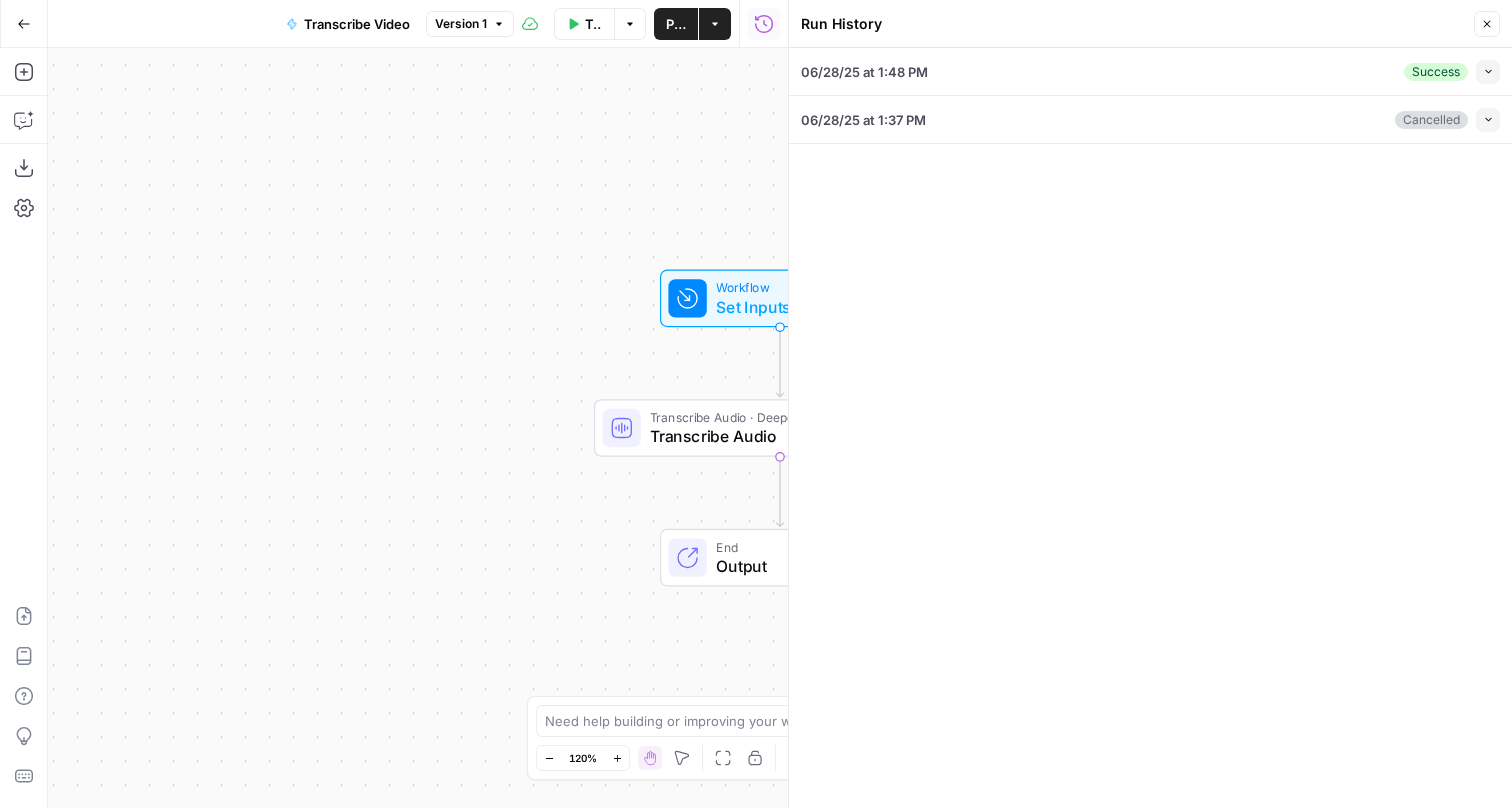 click on "06/28/25 at 1:48 PM Success Collapse" at bounding box center (1150, 71) 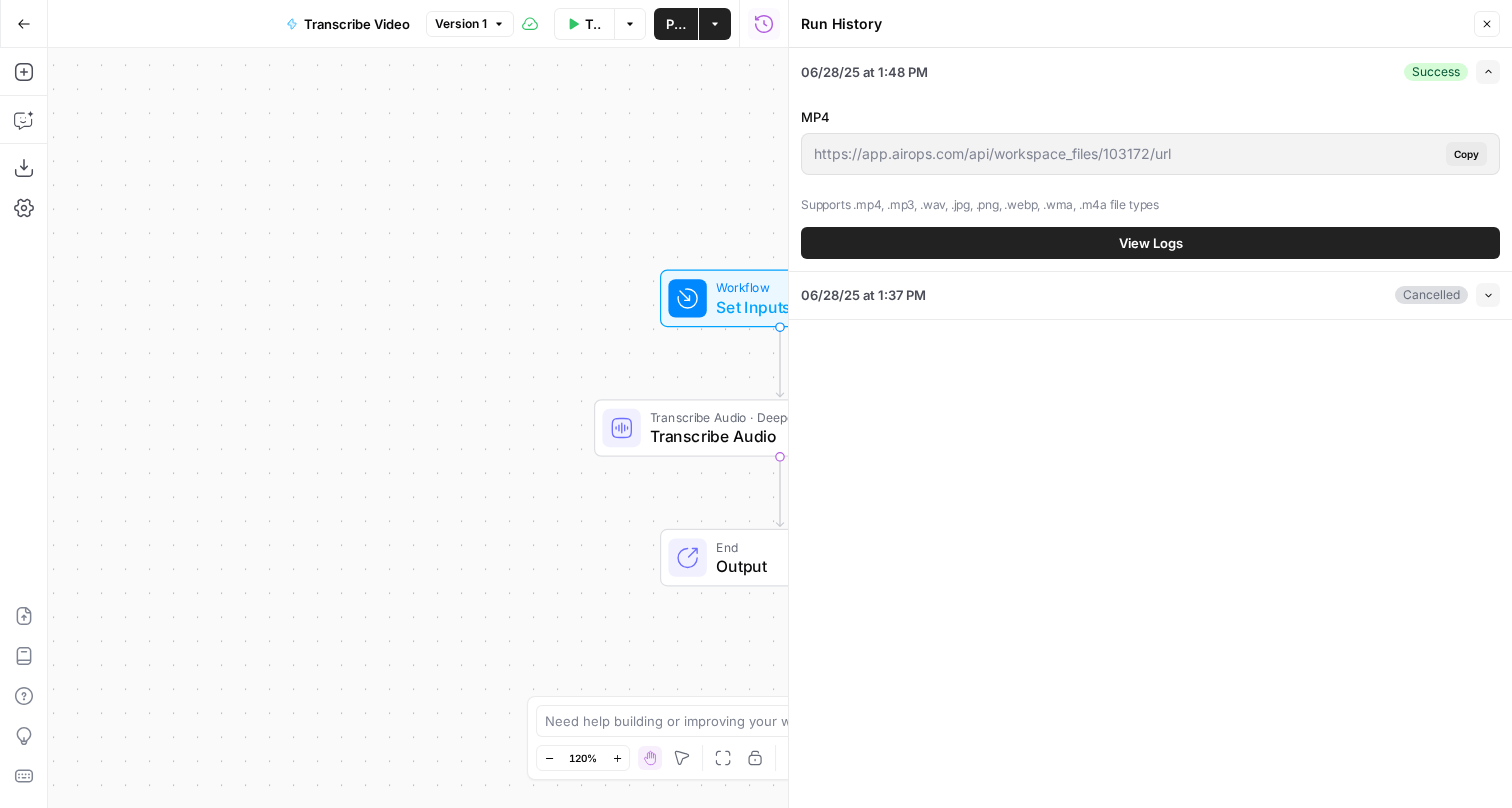 click on "View Logs" at bounding box center (1150, 243) 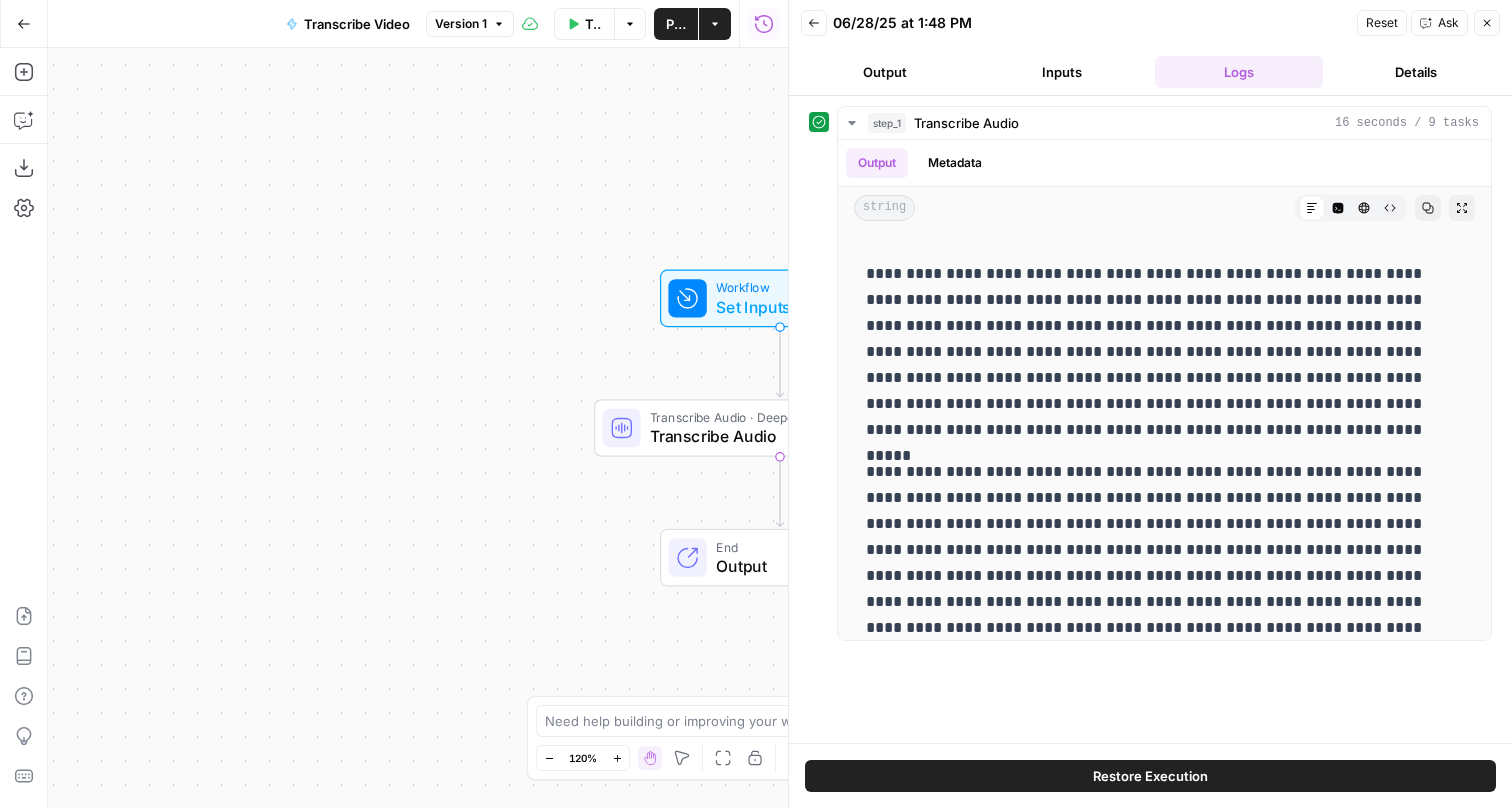 click on "Details" at bounding box center (1415, 72) 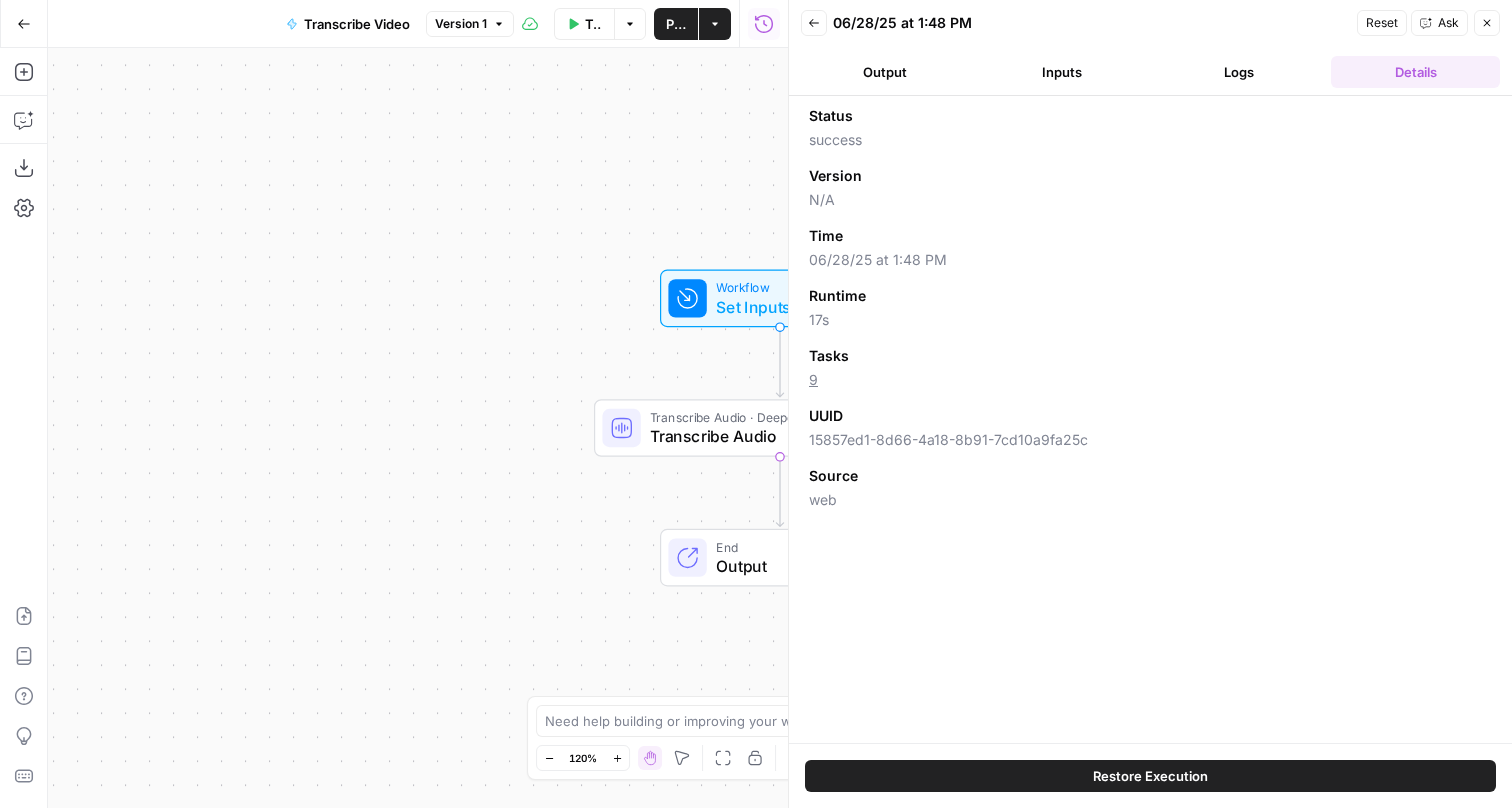 drag, startPoint x: 1281, startPoint y: 207, endPoint x: 433, endPoint y: 273, distance: 850.5645 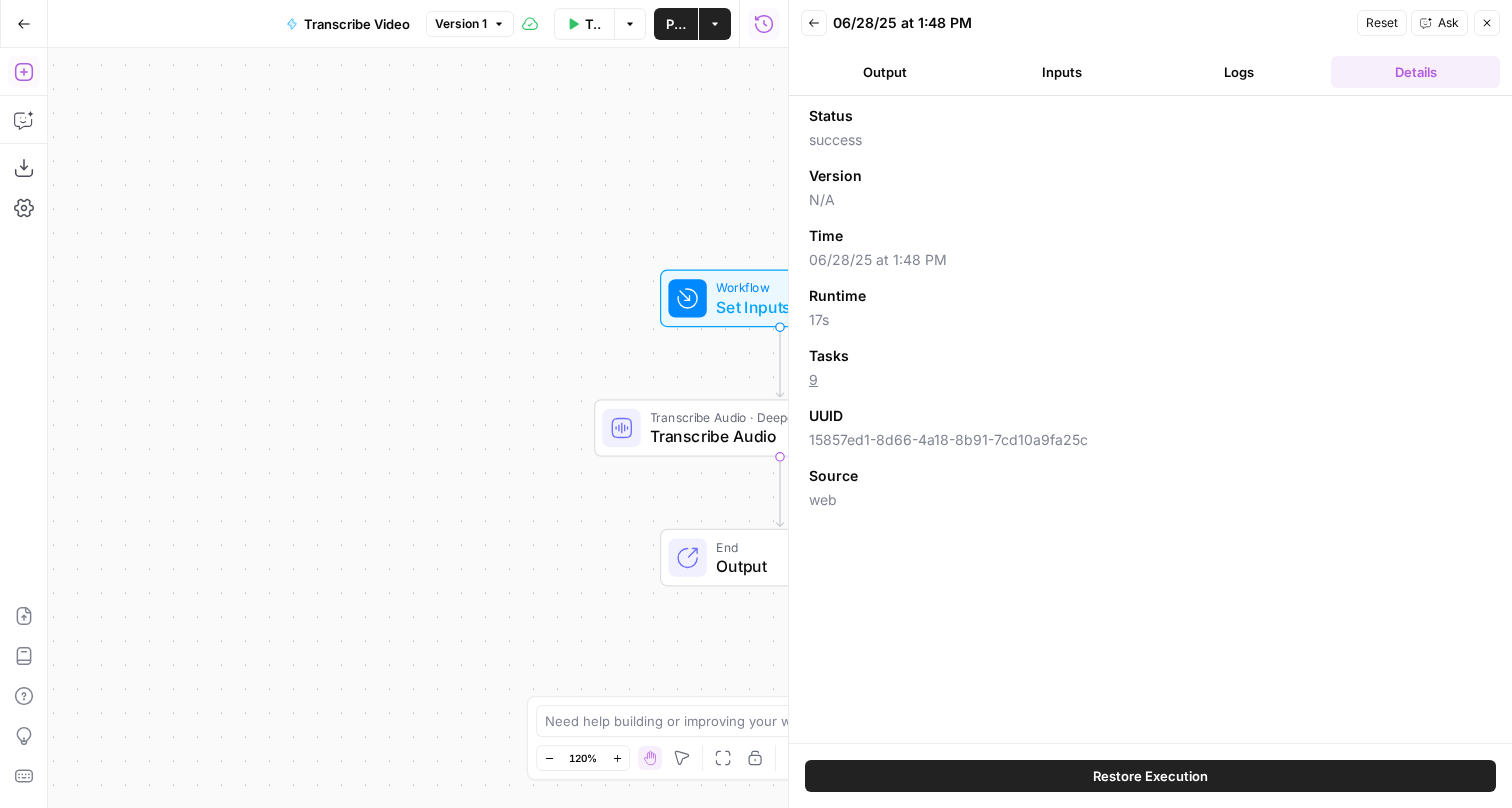 click on "Add Steps" at bounding box center (24, 72) 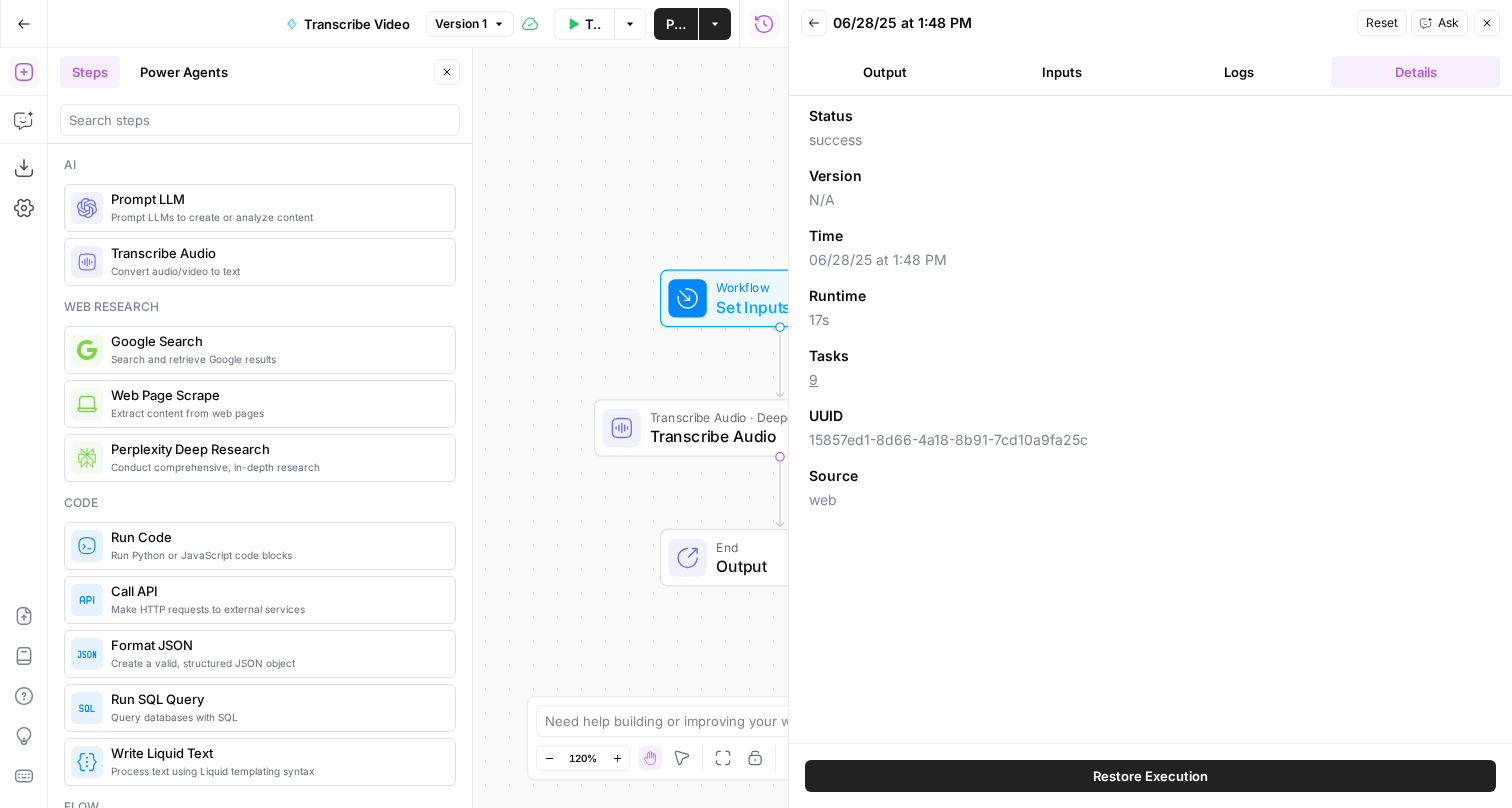 click 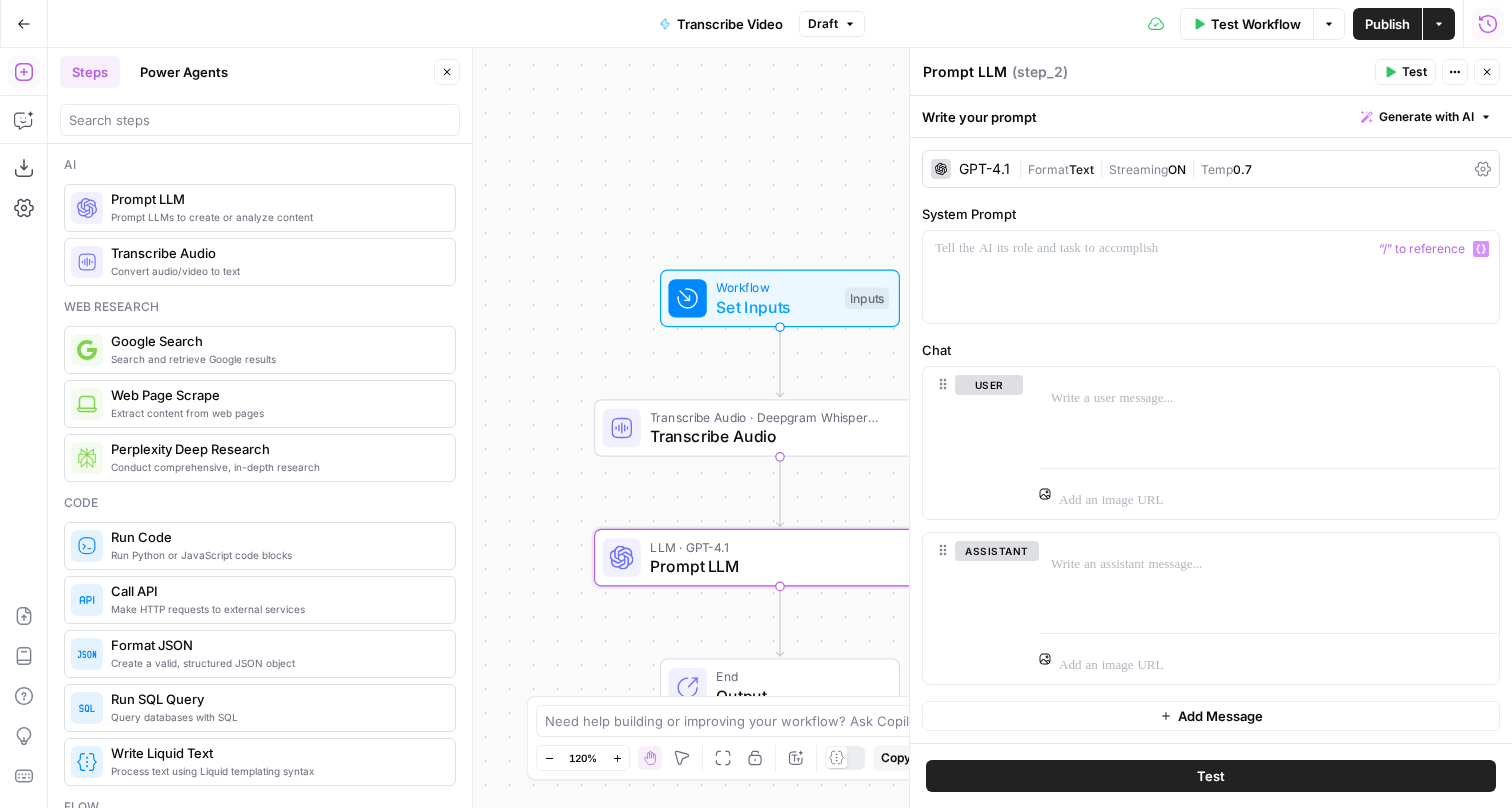 click on "Text" at bounding box center [1081, 169] 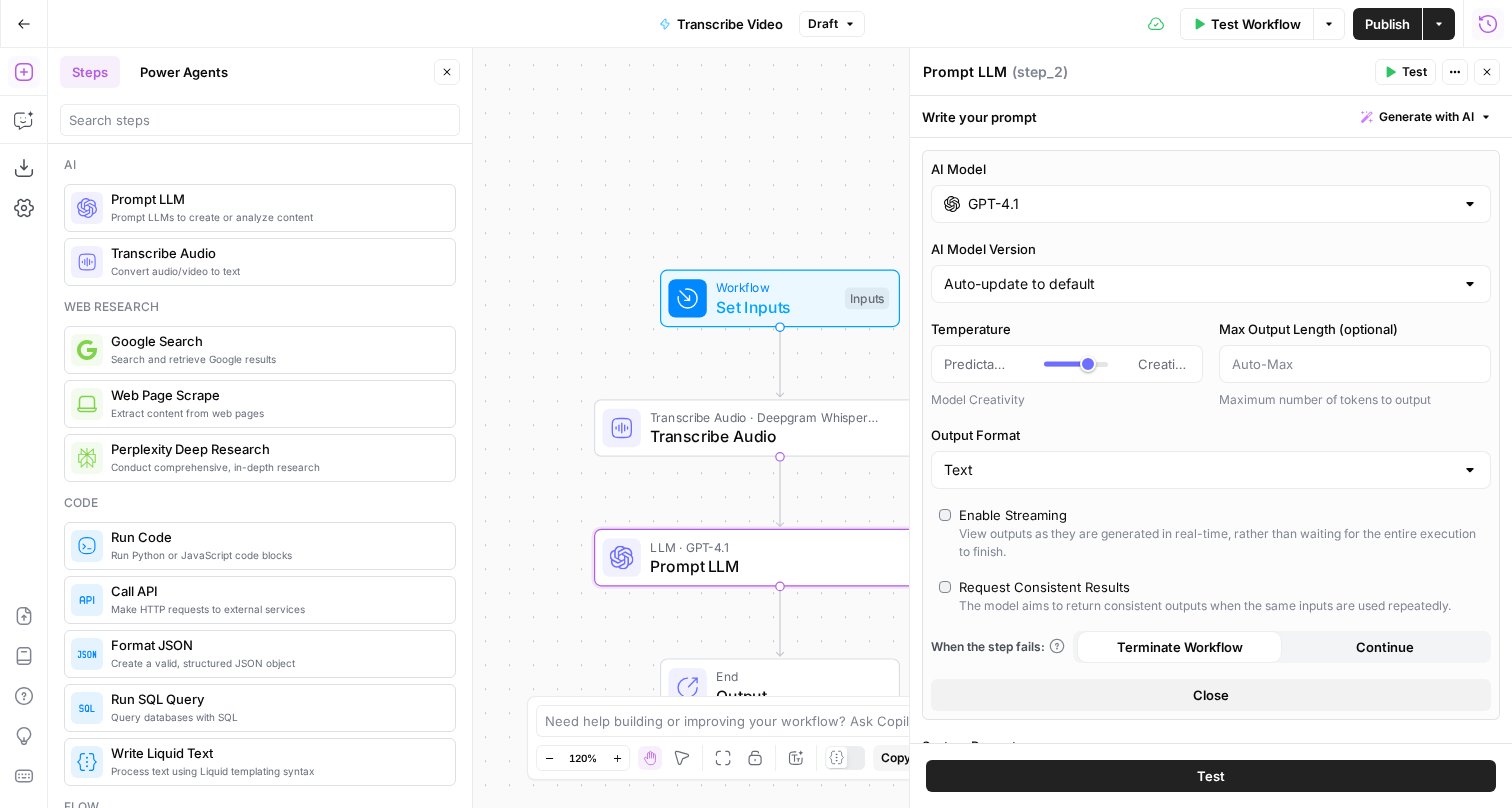 click on "GPT-4.1" at bounding box center (1211, 204) 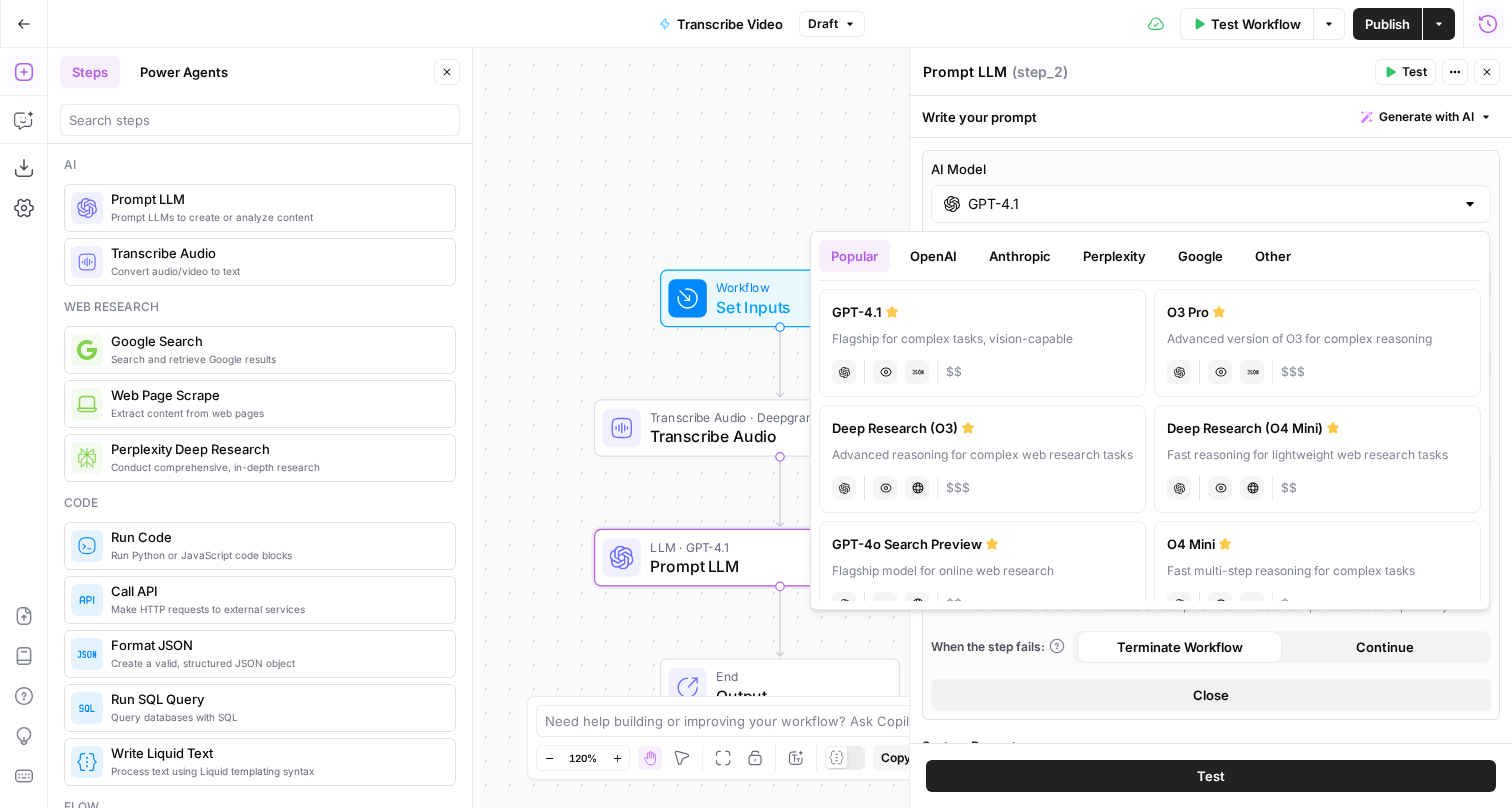 click on "OpenAI" at bounding box center [933, 256] 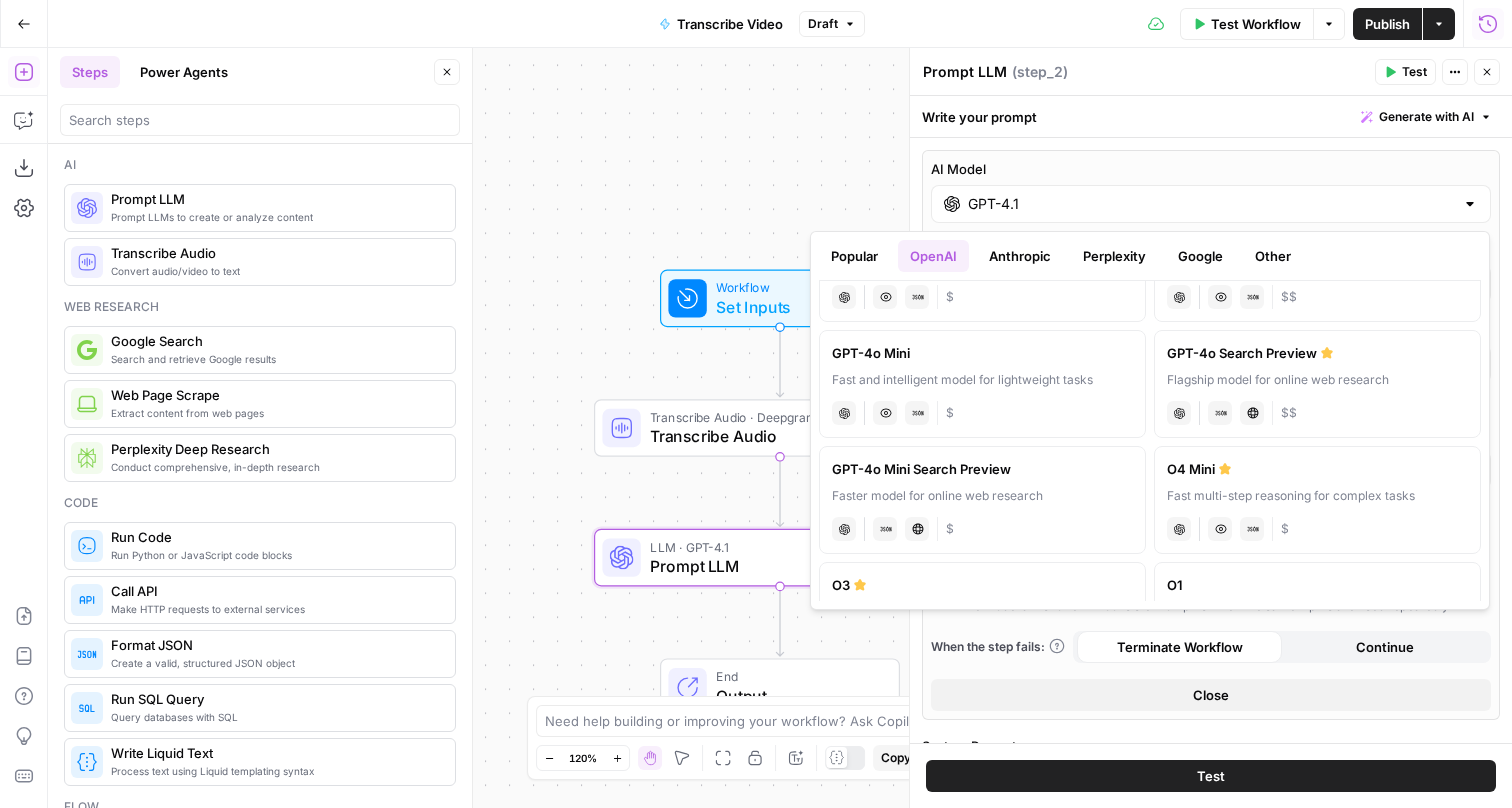 scroll, scrollTop: 536, scrollLeft: 0, axis: vertical 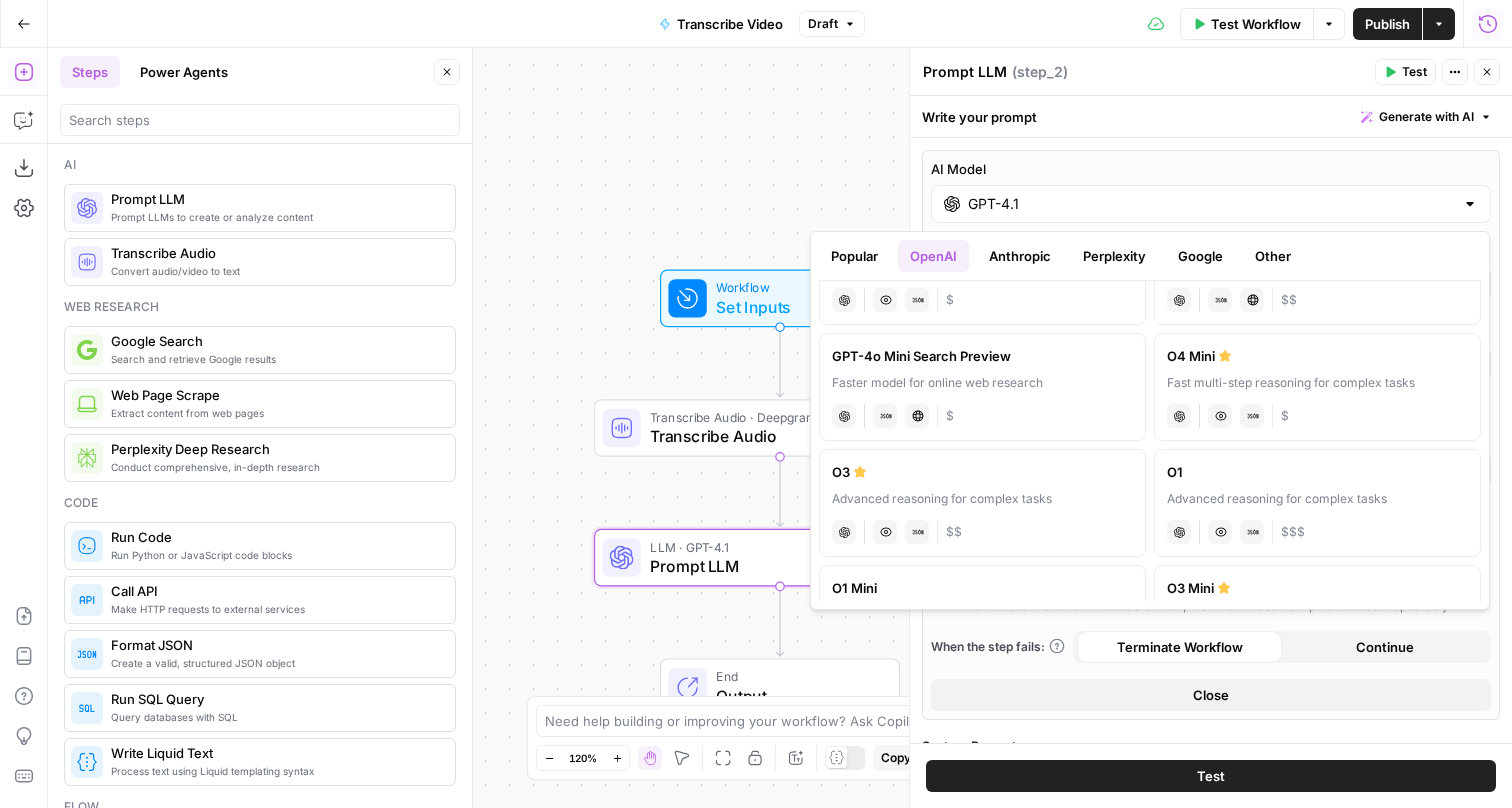 click on "O1 Advanced reasoning for complex tasks chat Vision Capabilities JSON Mode $$$" at bounding box center (1317, 503) 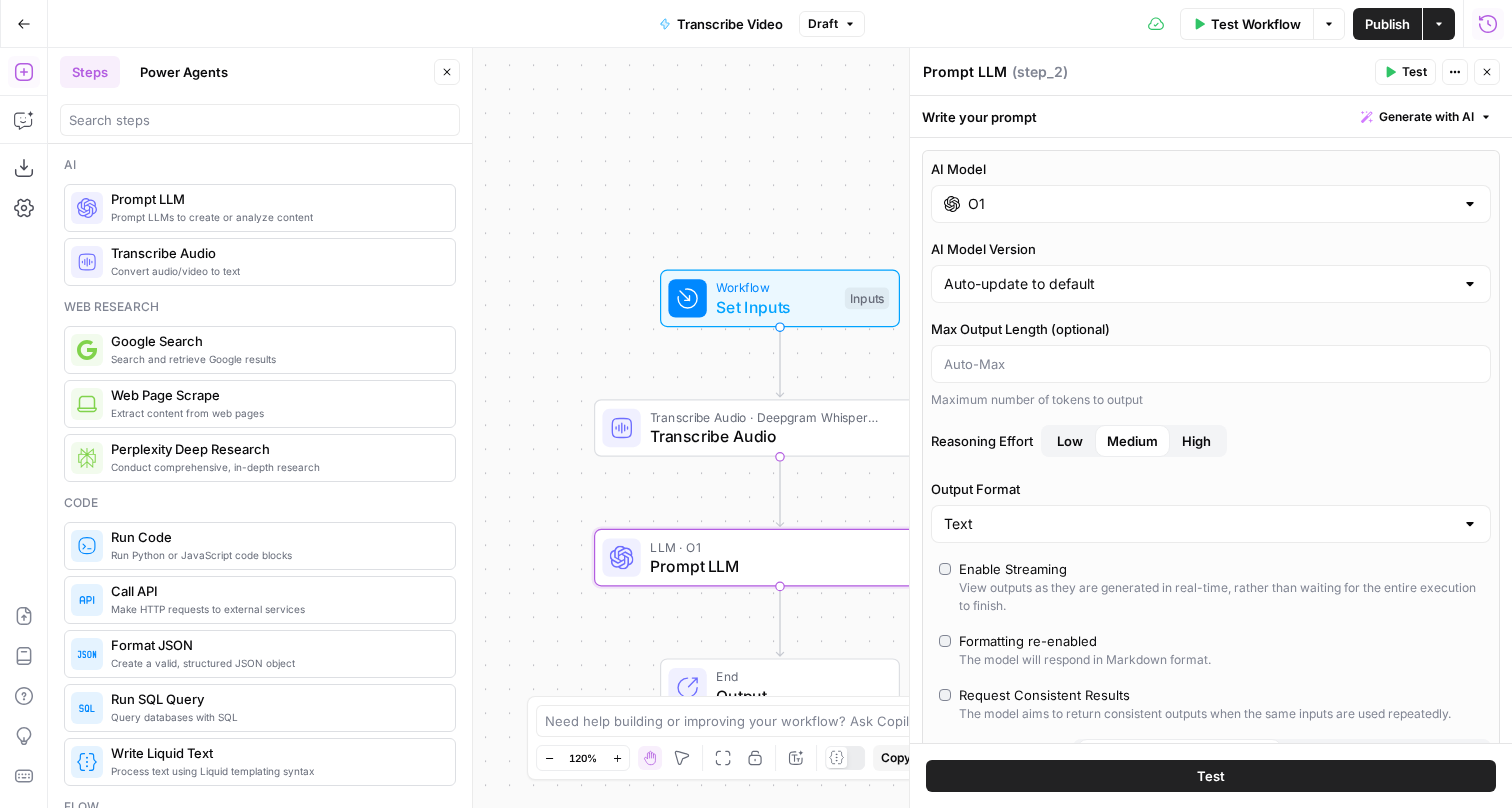 scroll, scrollTop: 0, scrollLeft: 0, axis: both 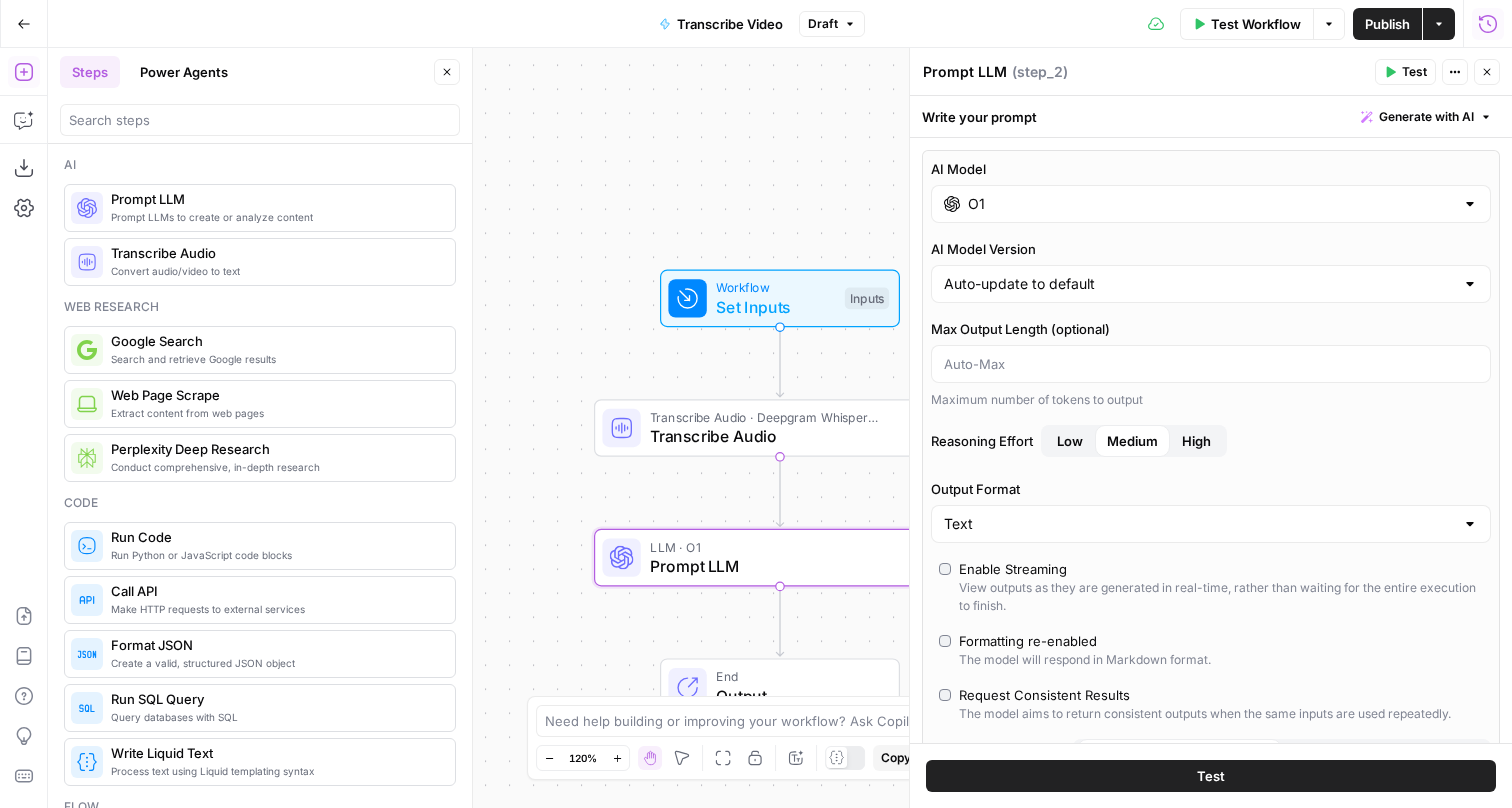click on "O1" at bounding box center [1211, 204] 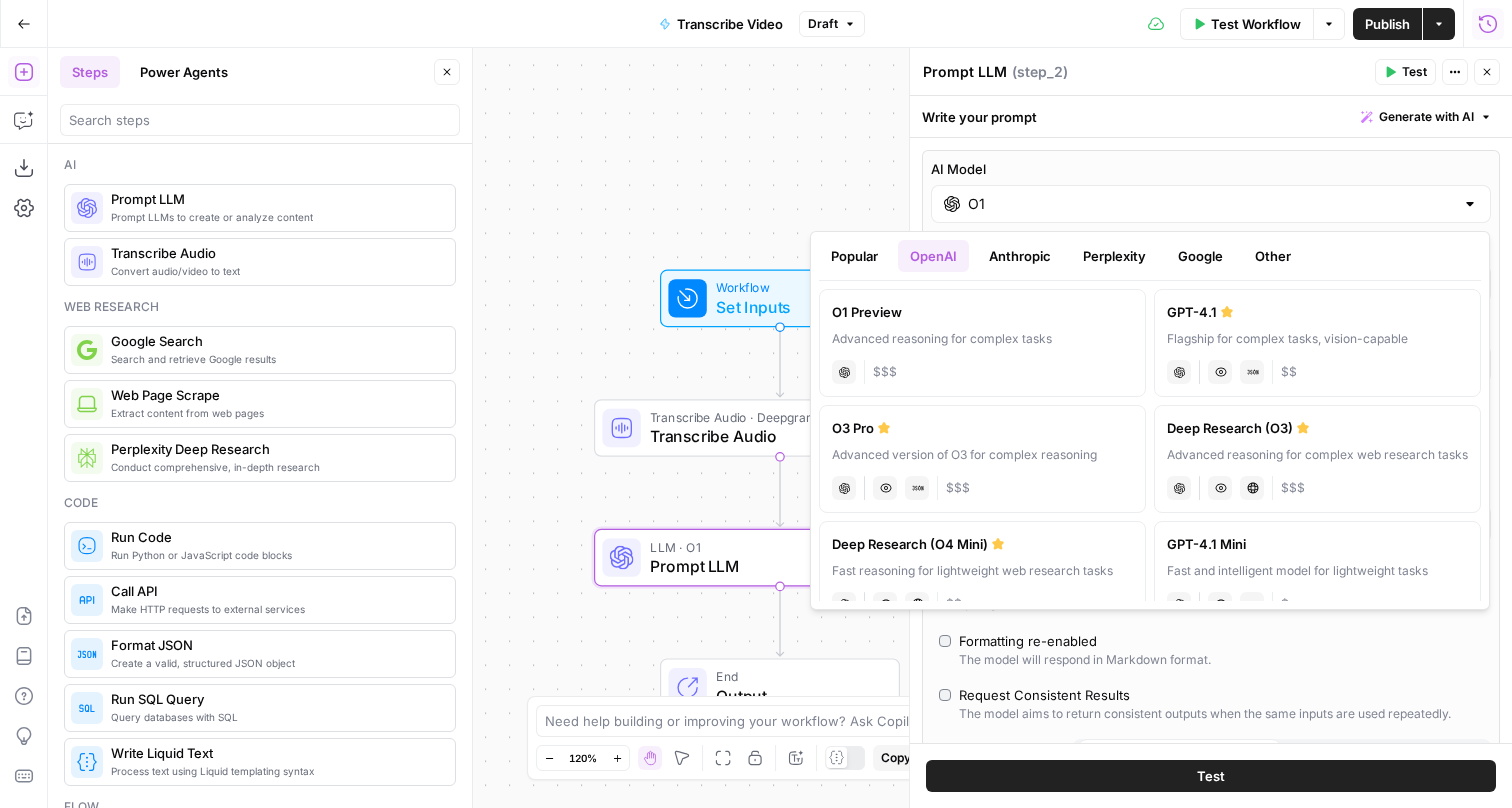 scroll, scrollTop: 17, scrollLeft: 0, axis: vertical 